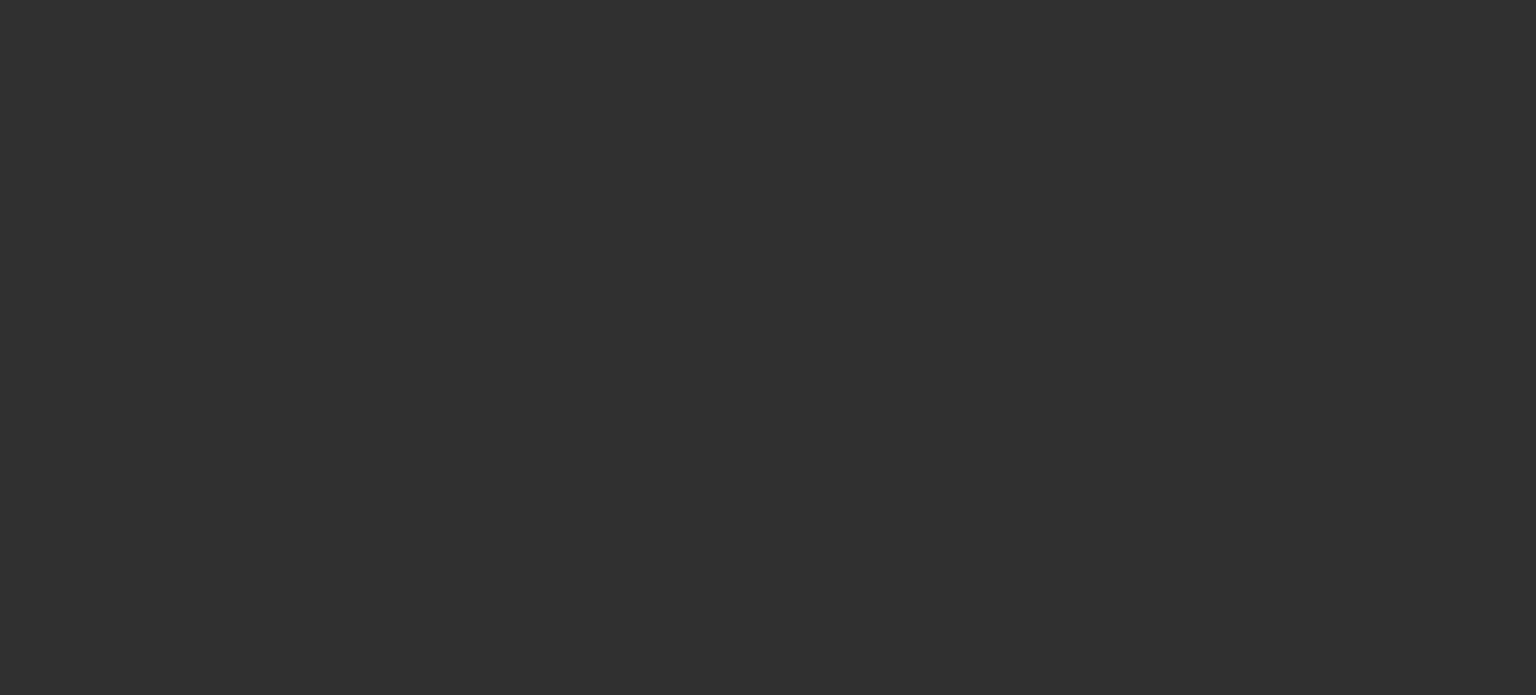 scroll, scrollTop: 0, scrollLeft: 0, axis: both 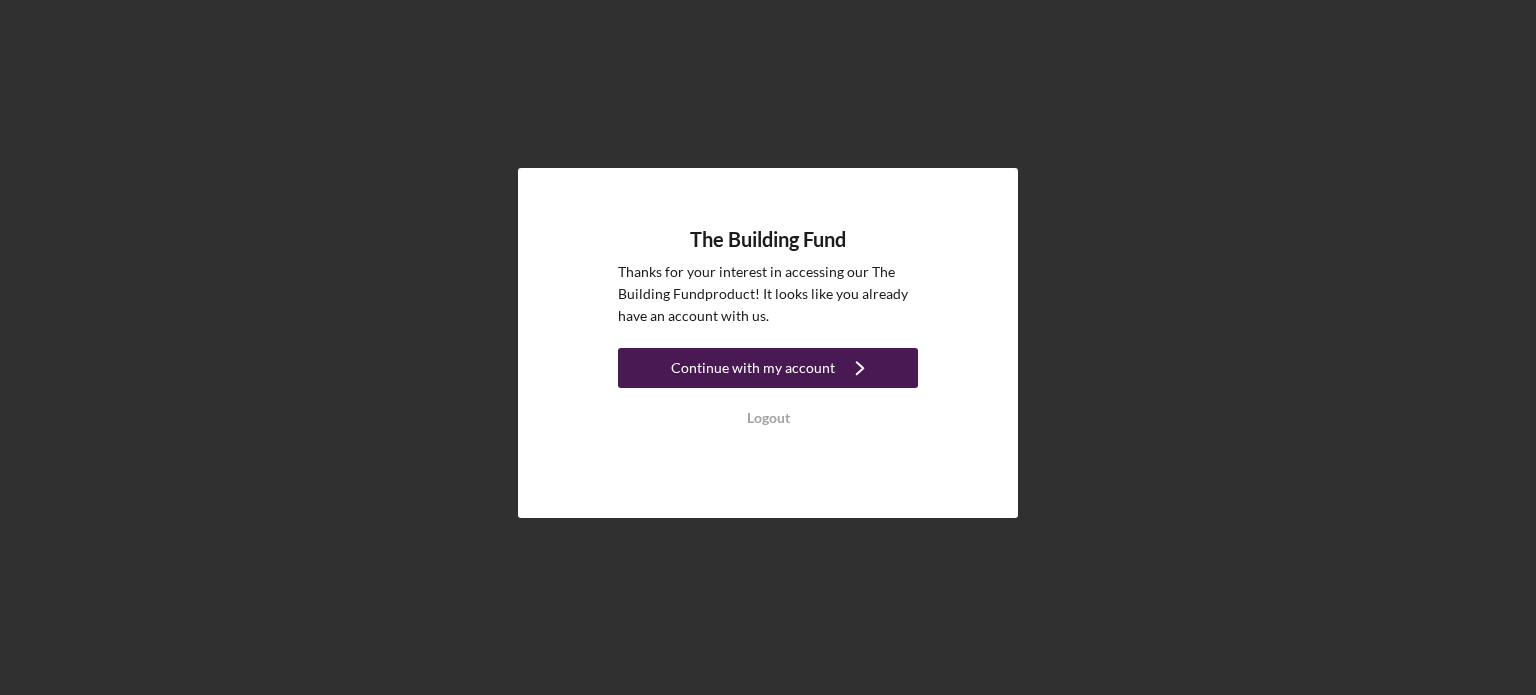 click on "Continue with my account" at bounding box center [753, 368] 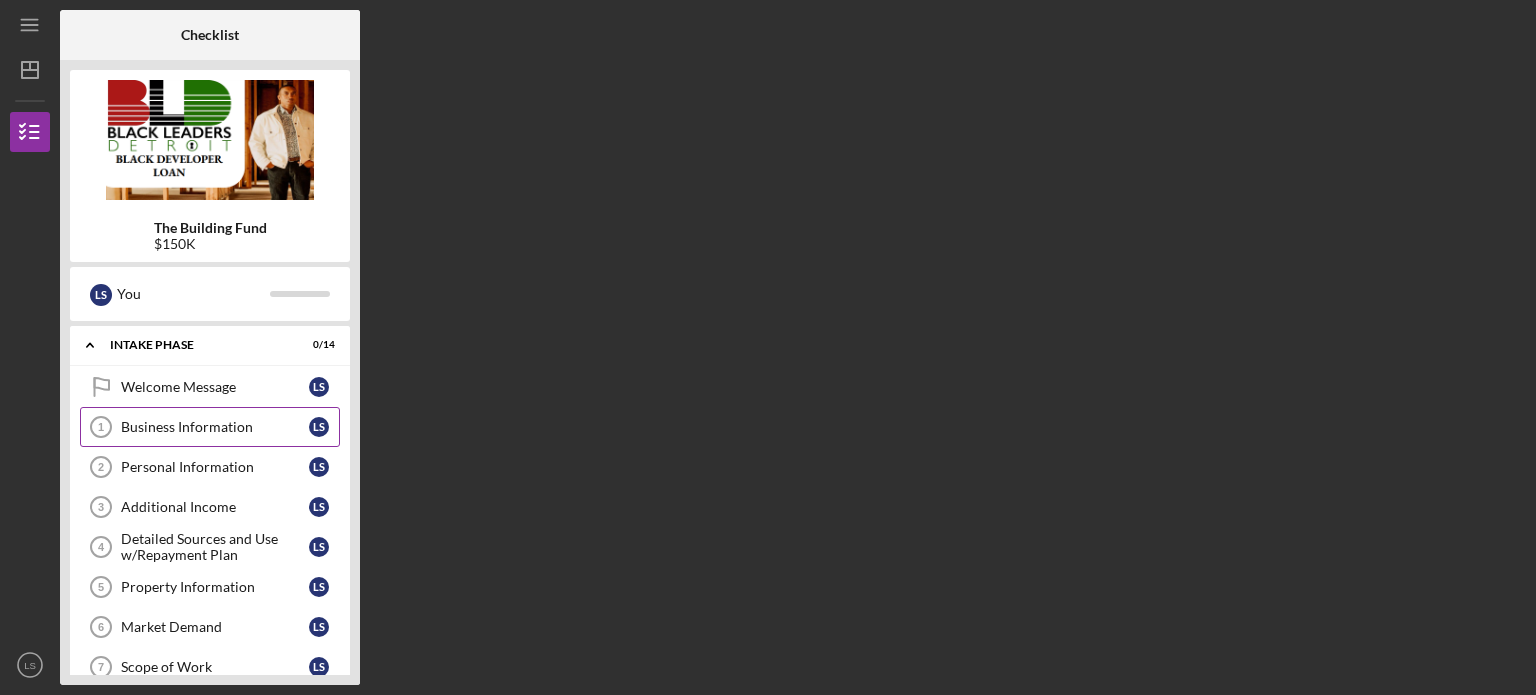 click on "Business Information" at bounding box center (215, 427) 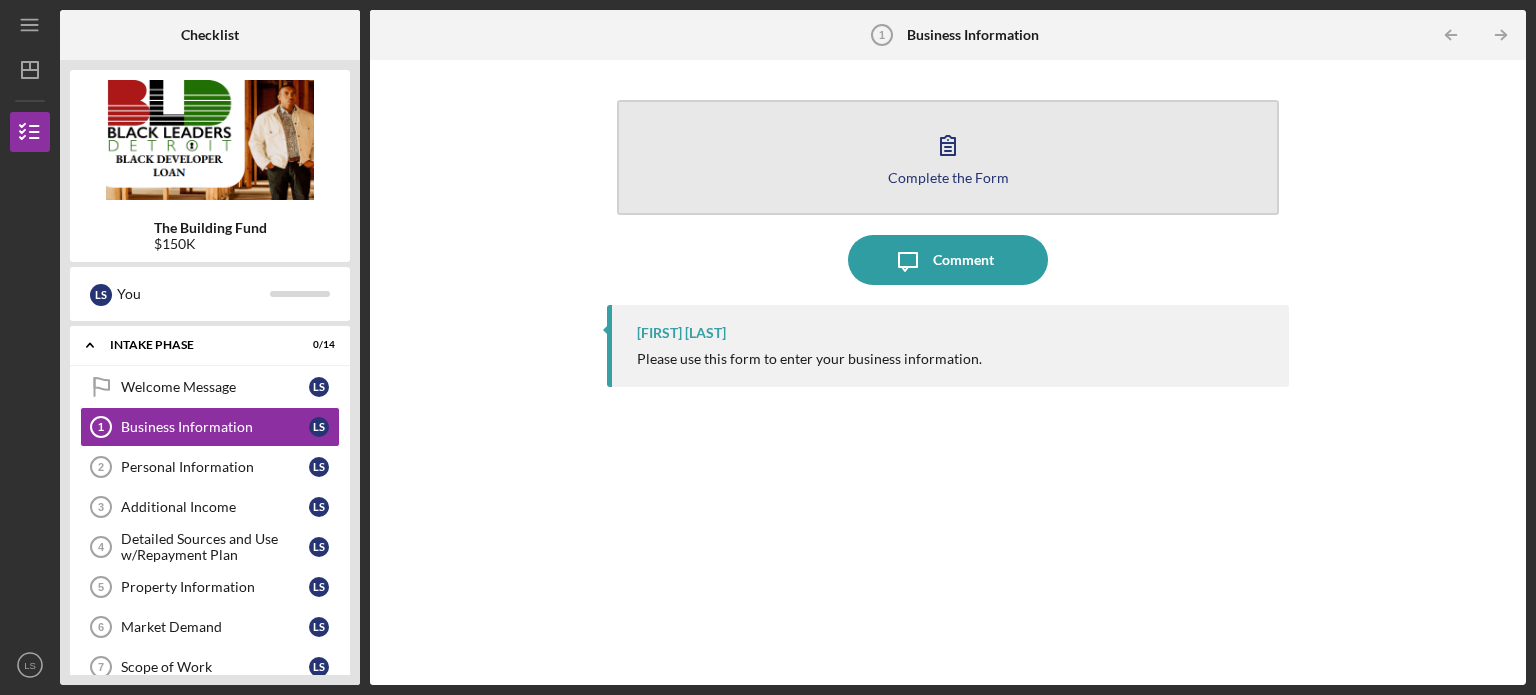 click on "Complete the Form Form" at bounding box center [948, 157] 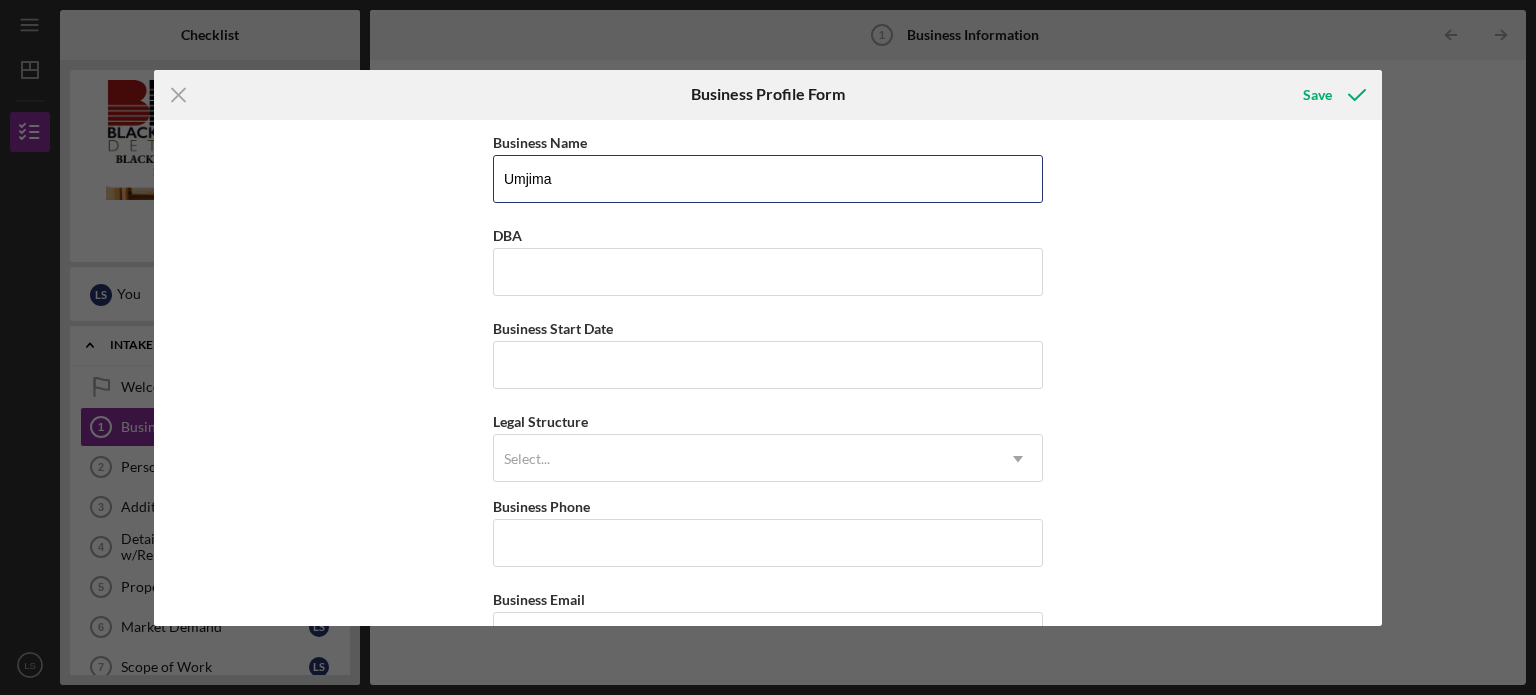 click on "Umjima" at bounding box center (768, 179) 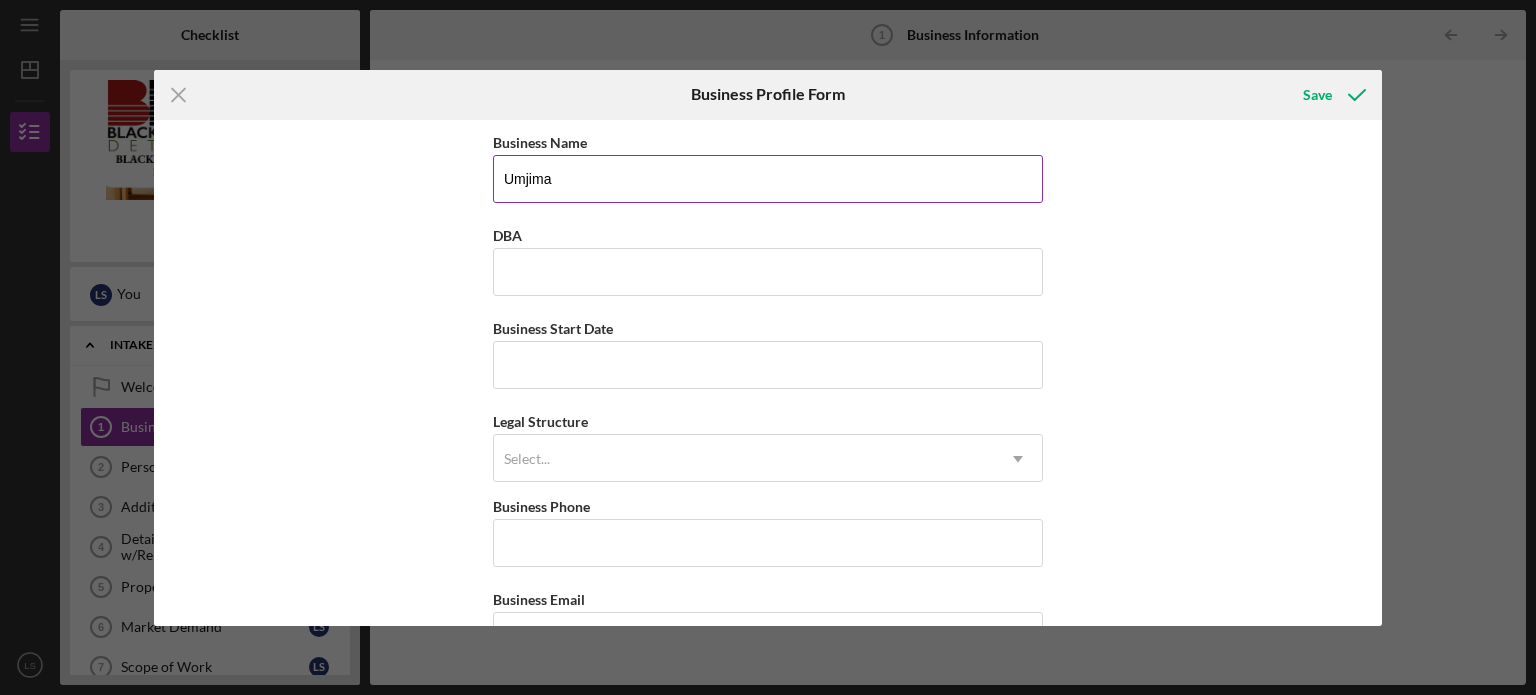 click on "Umjima" at bounding box center (768, 179) 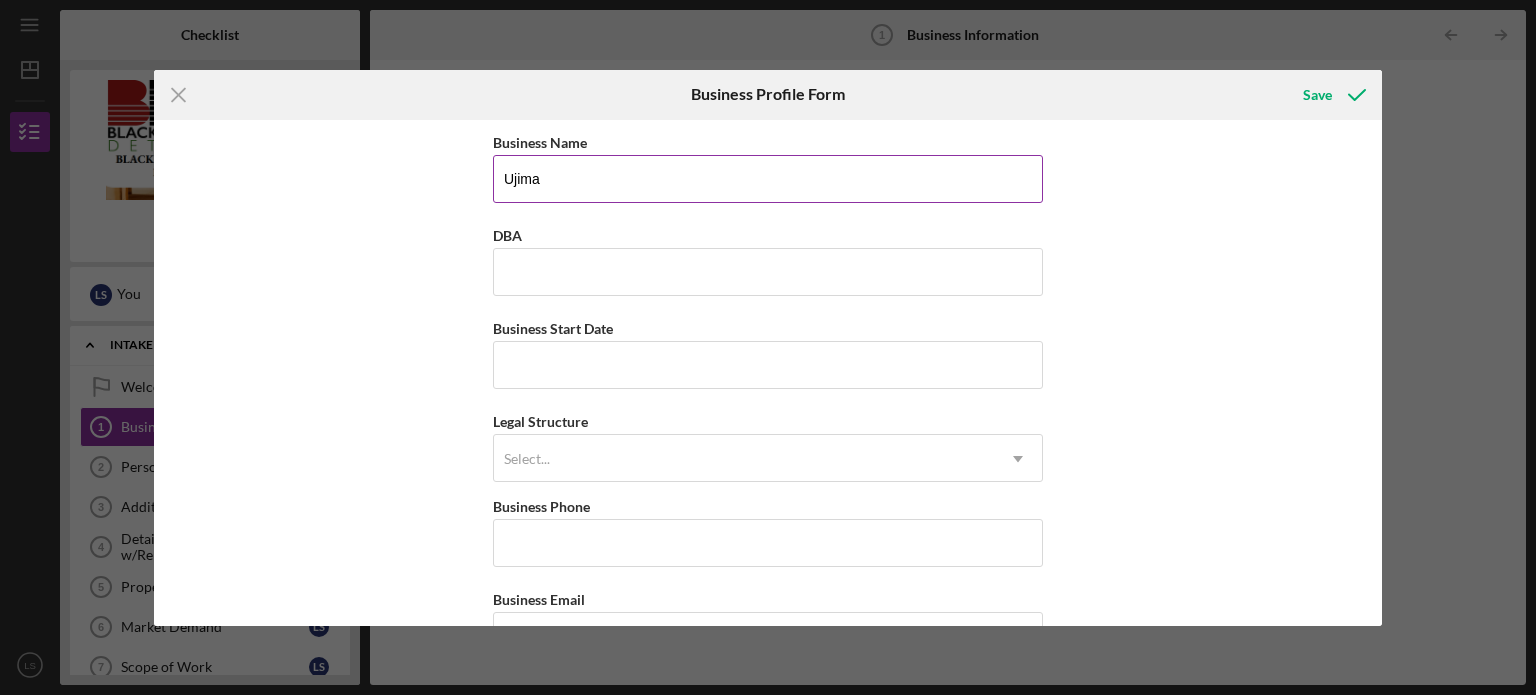 click on "Ujima" at bounding box center (768, 179) 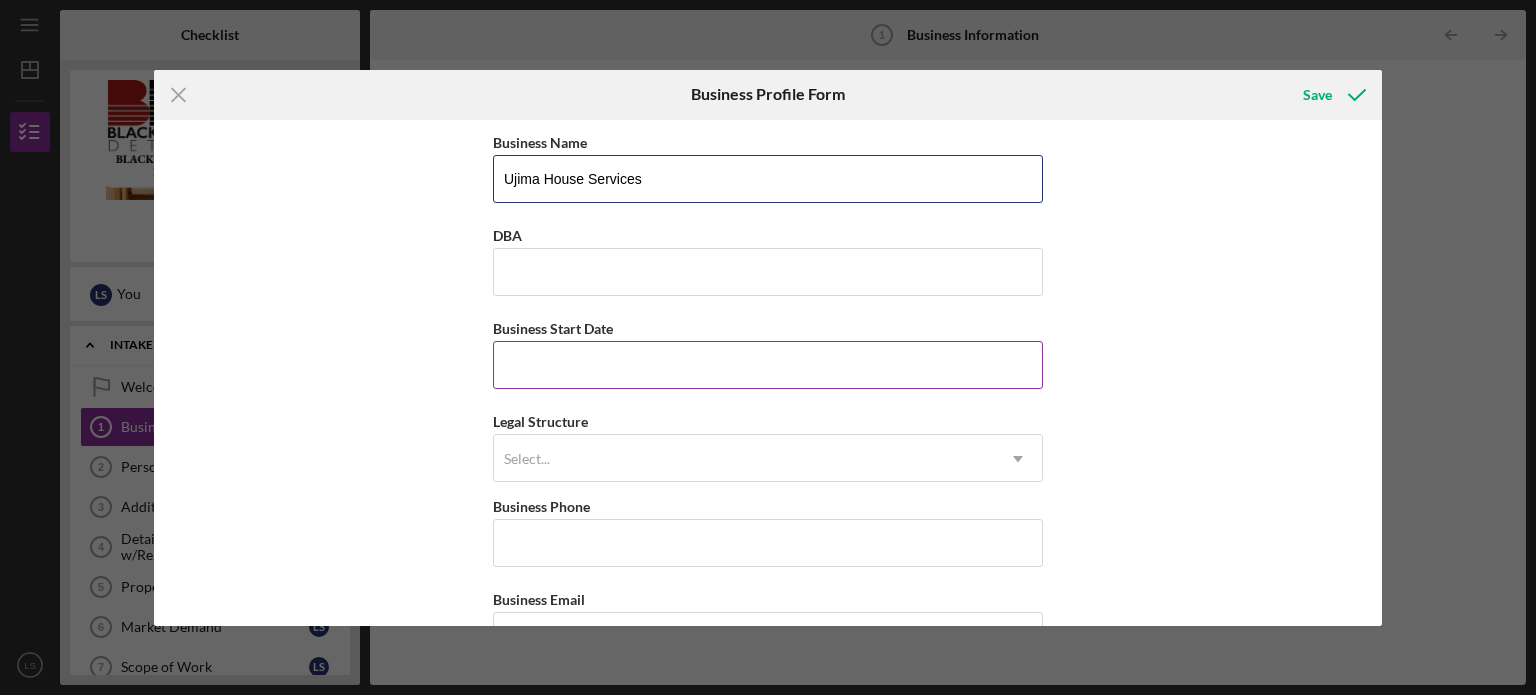type on "Ujima House Services" 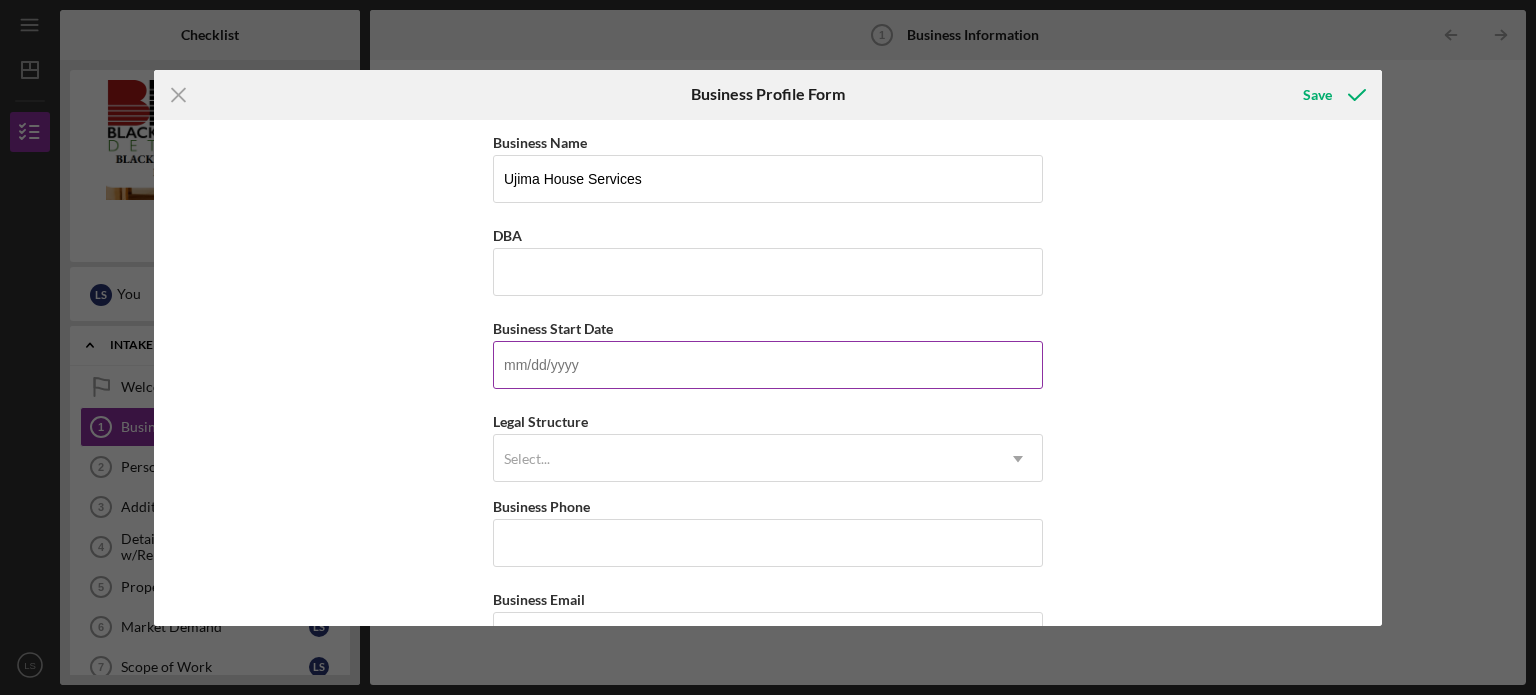 click on "Business Start Date" at bounding box center (768, 365) 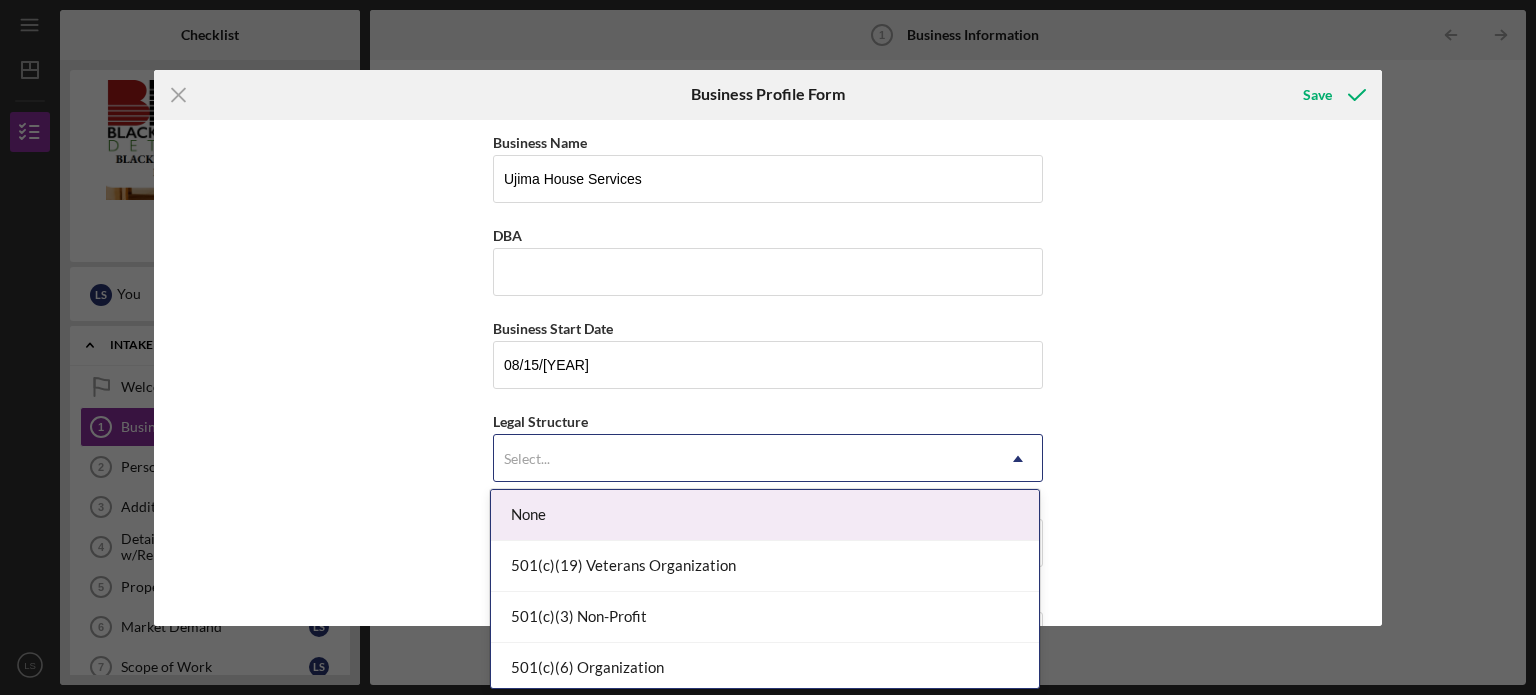 click on "Icon/Dropdown Arrow" 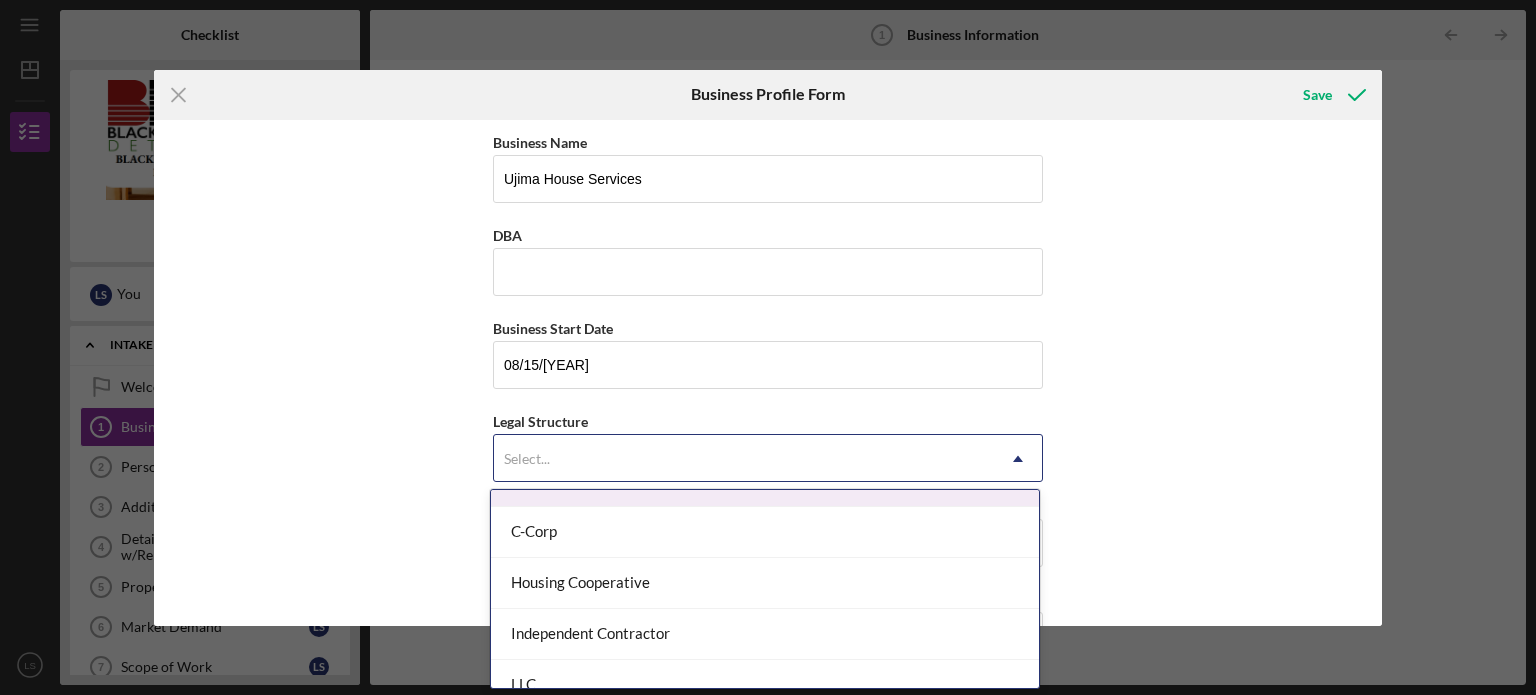 scroll, scrollTop: 200, scrollLeft: 0, axis: vertical 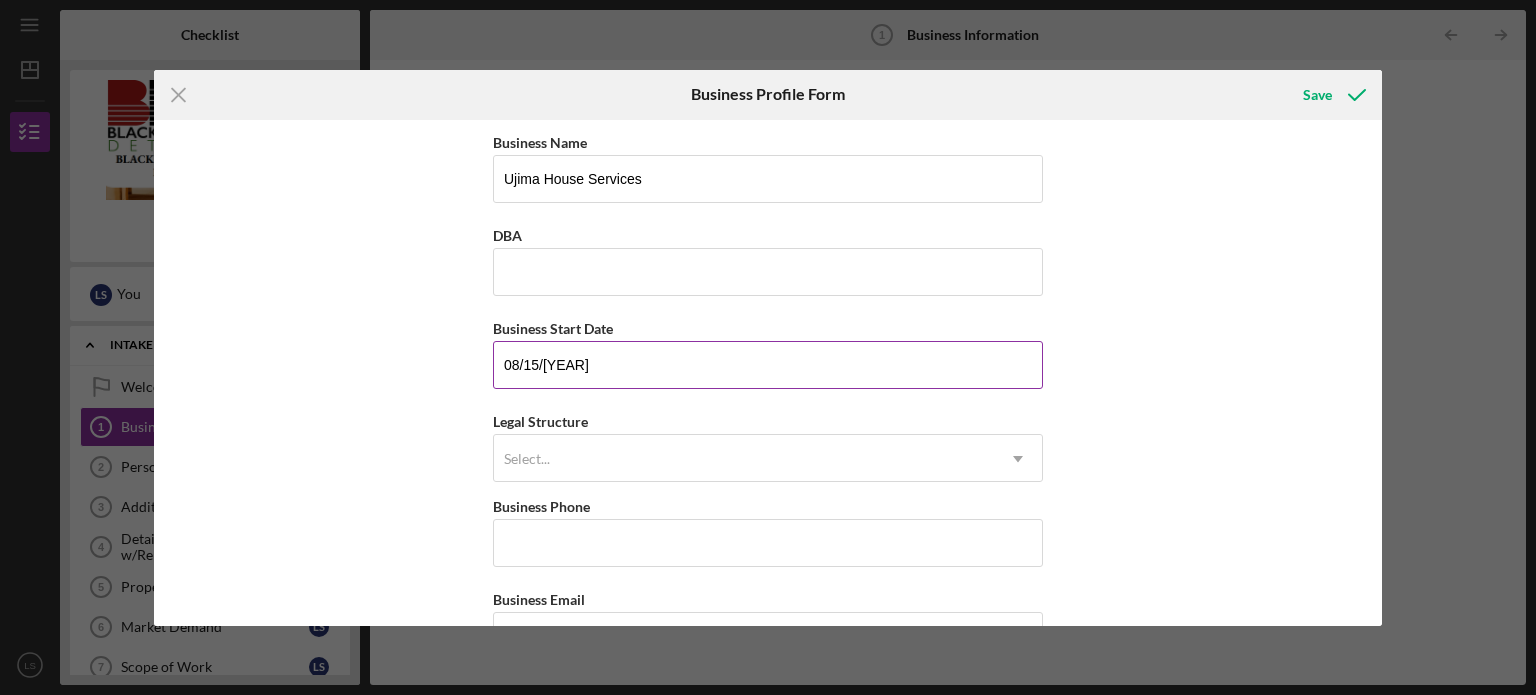 click on "08/15/[YEAR]" at bounding box center (768, 365) 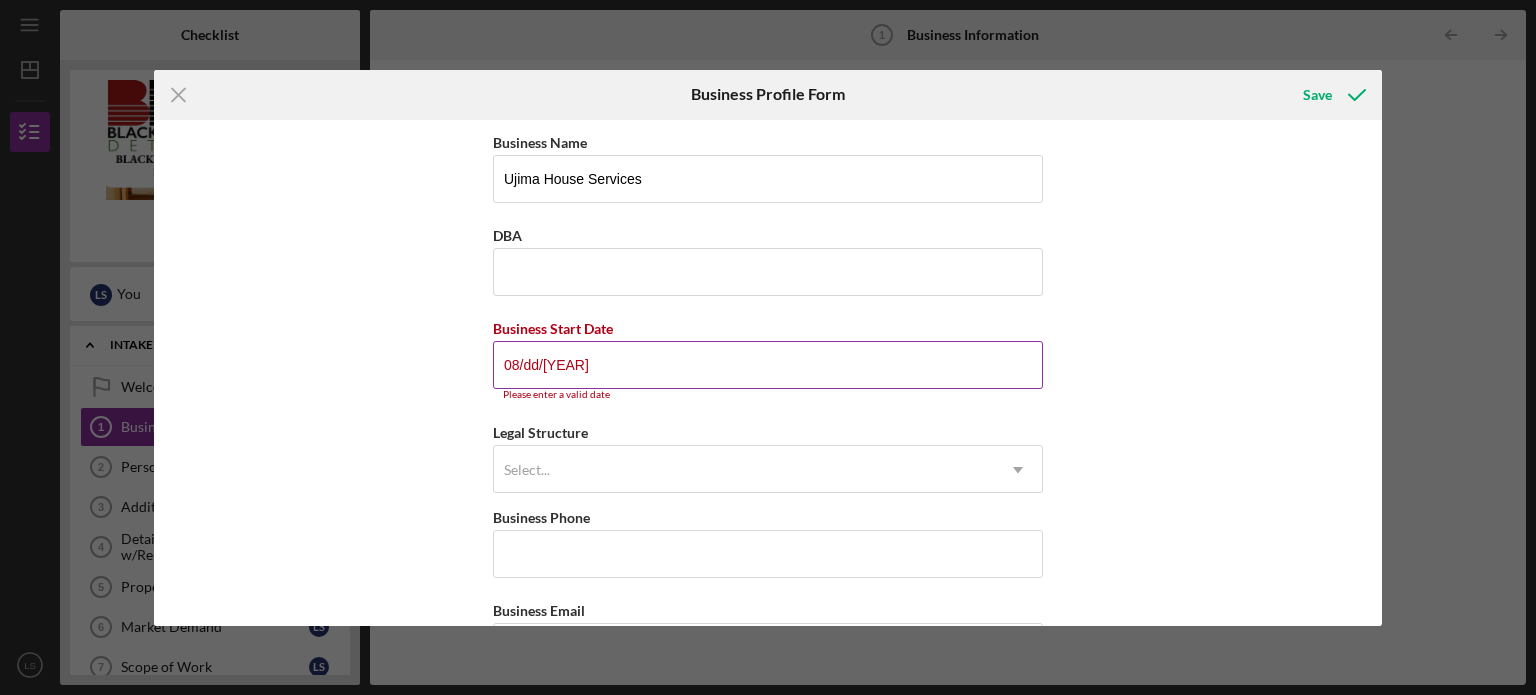 type on "0m/dd/yyyy" 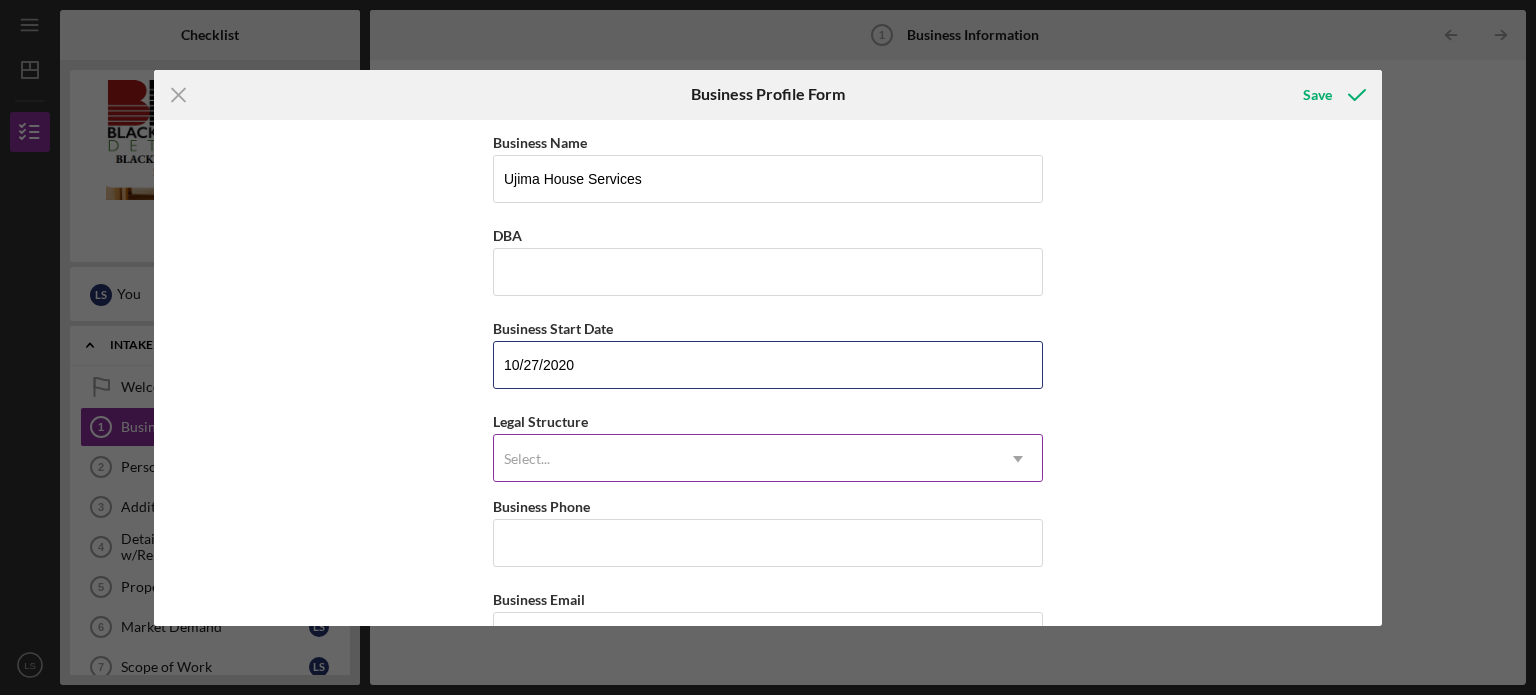 type on "10/27/2020" 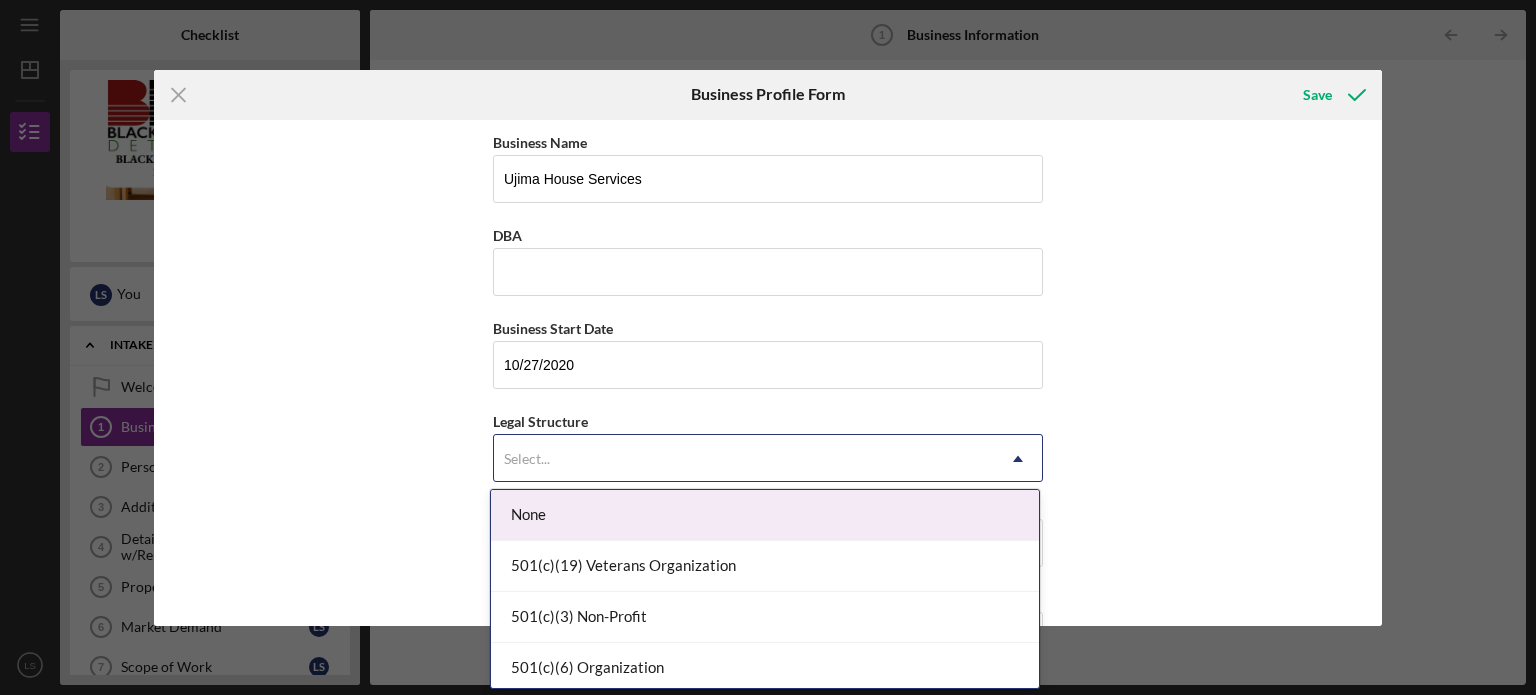 click 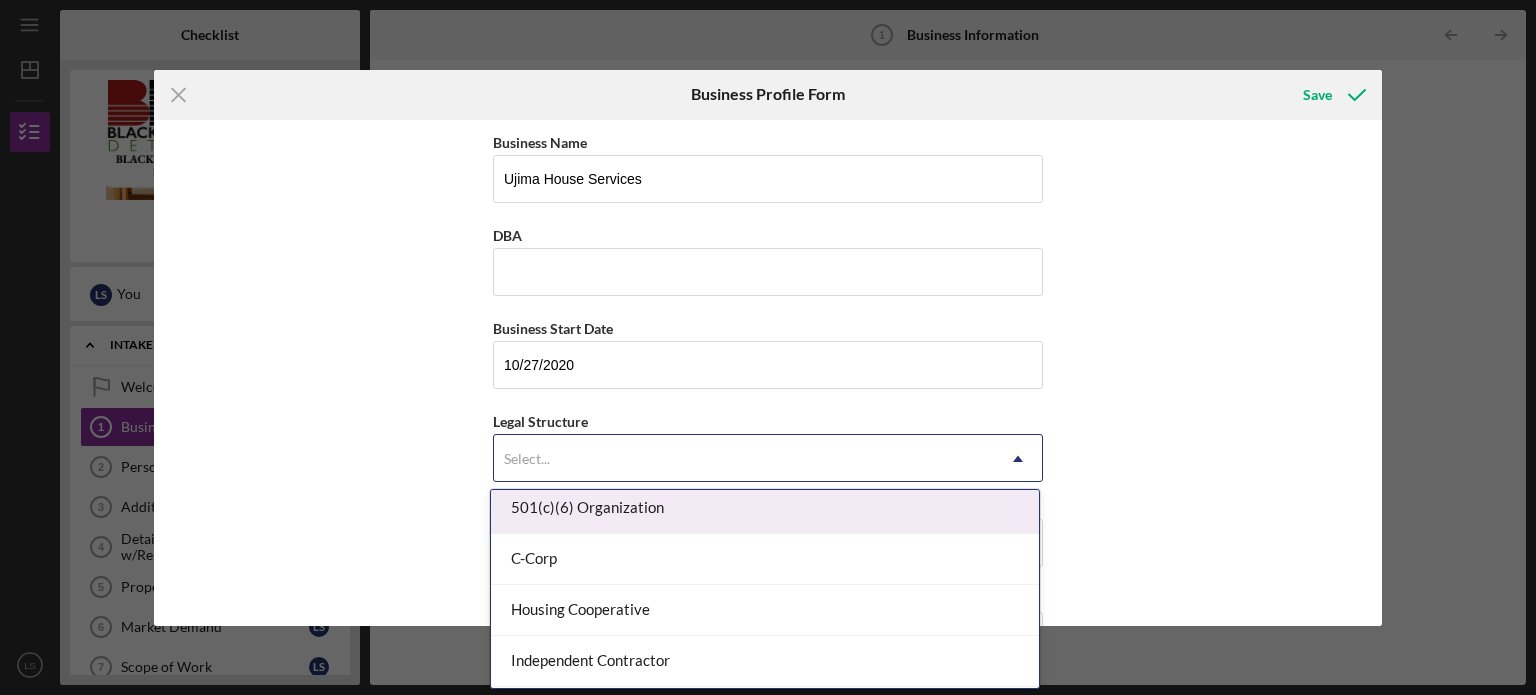 scroll, scrollTop: 200, scrollLeft: 0, axis: vertical 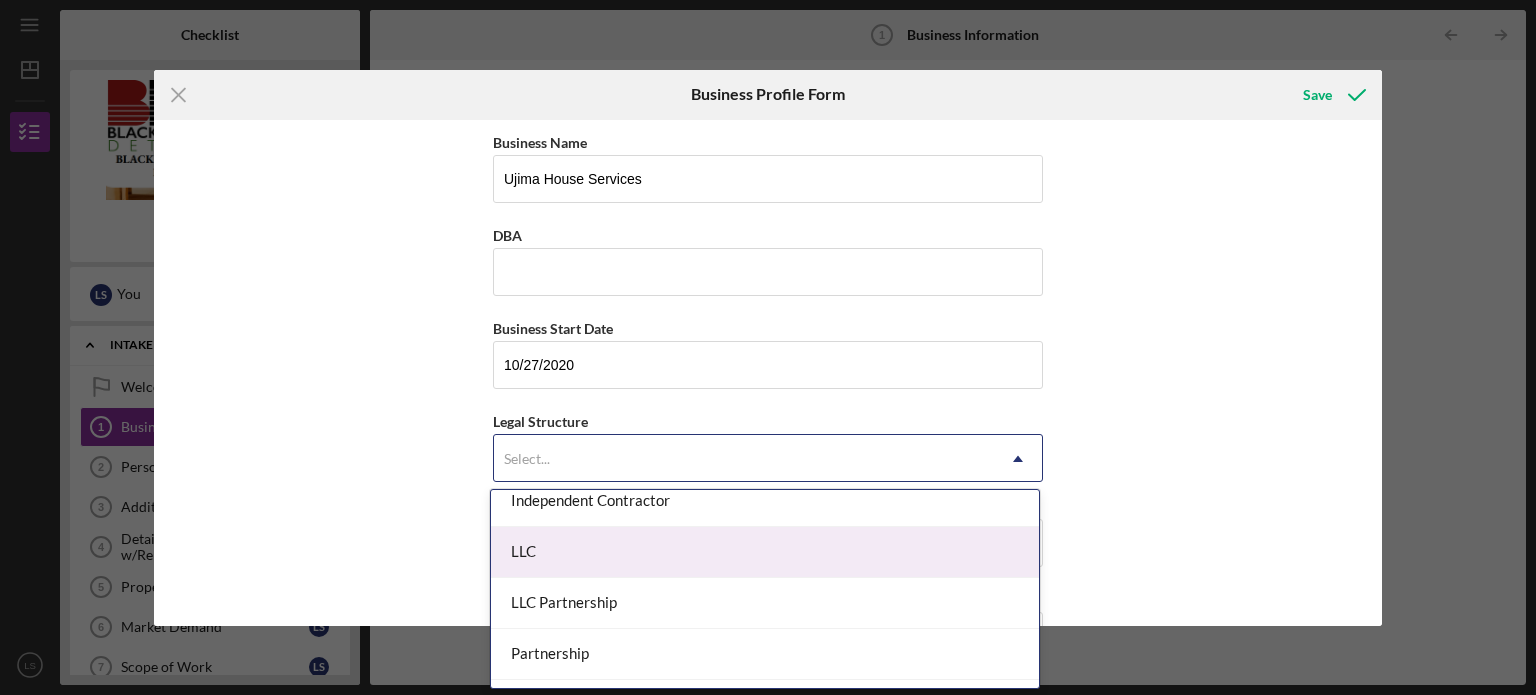 click on "LLC" at bounding box center (765, 552) 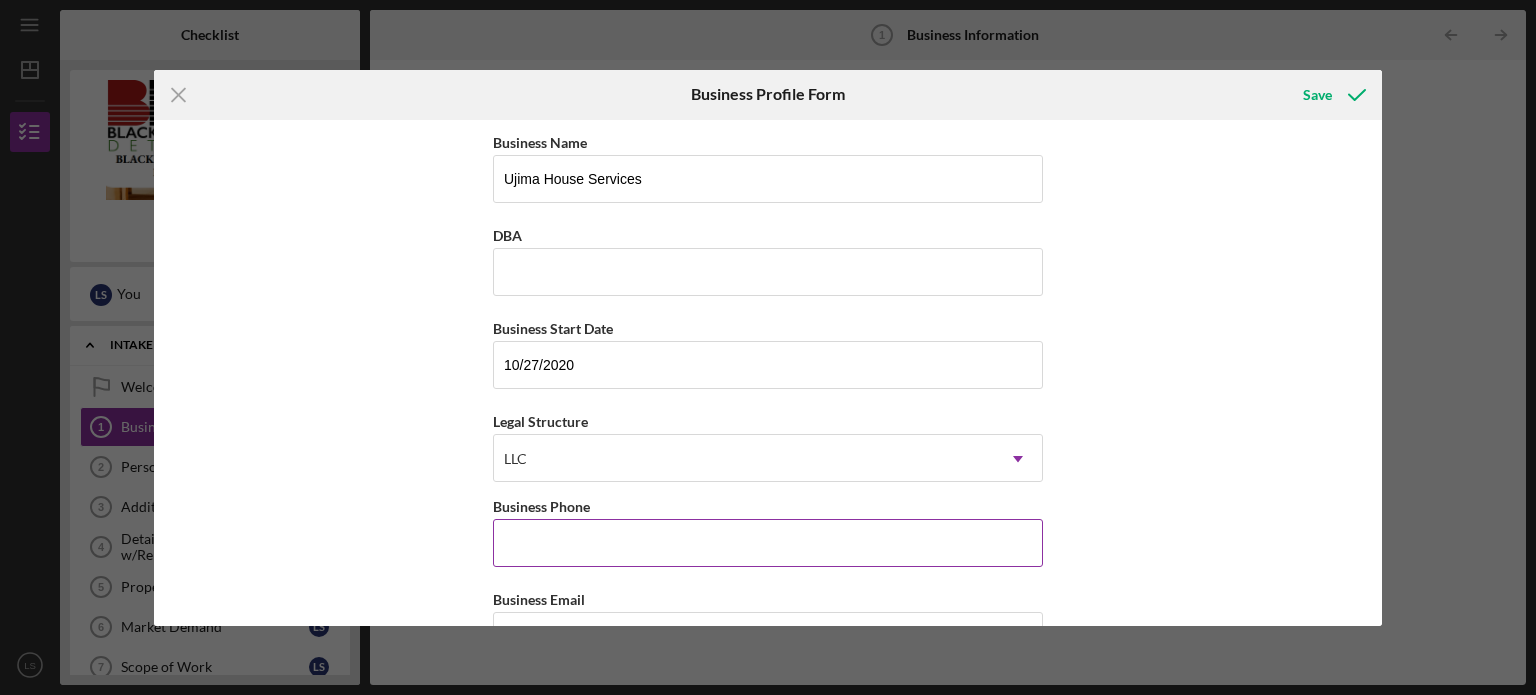 click on "Business Phone" at bounding box center [768, 543] 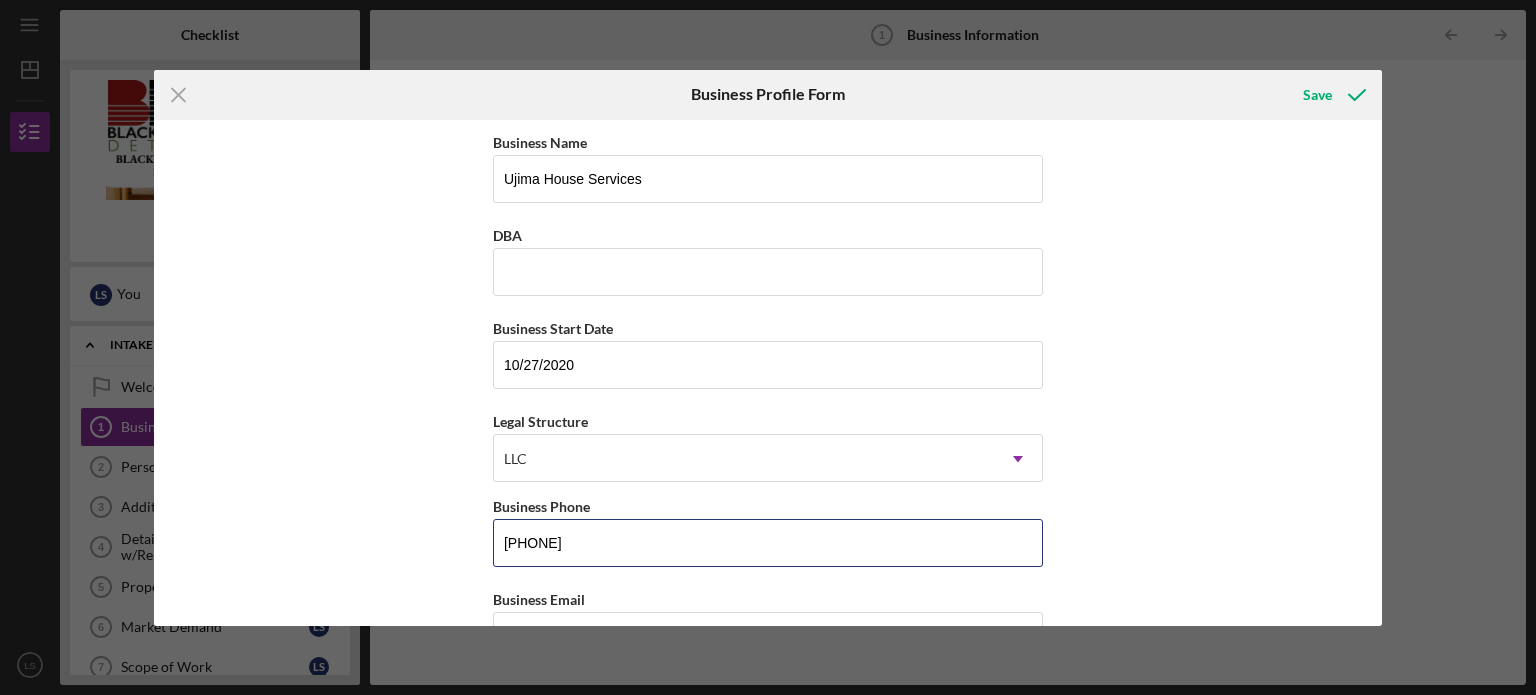 type on "[PHONE]" 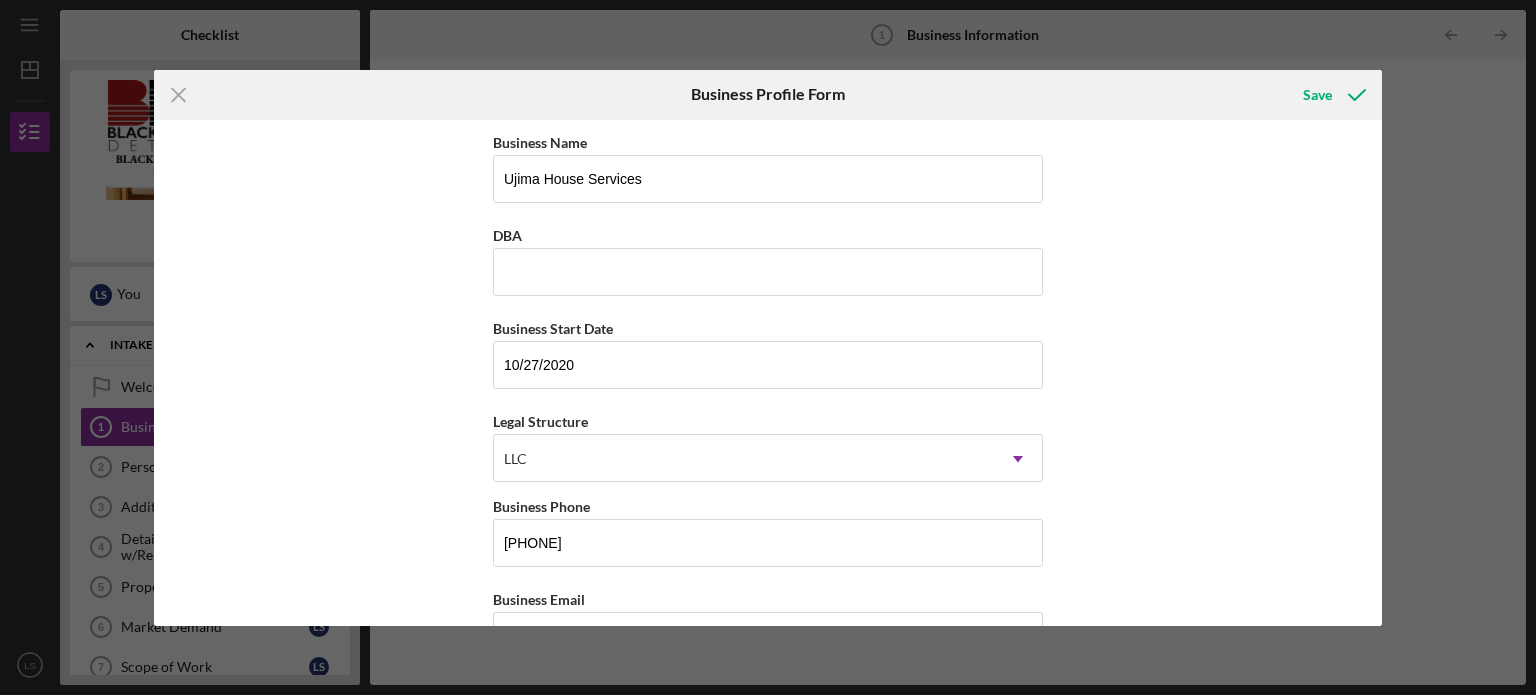 scroll, scrollTop: 443, scrollLeft: 0, axis: vertical 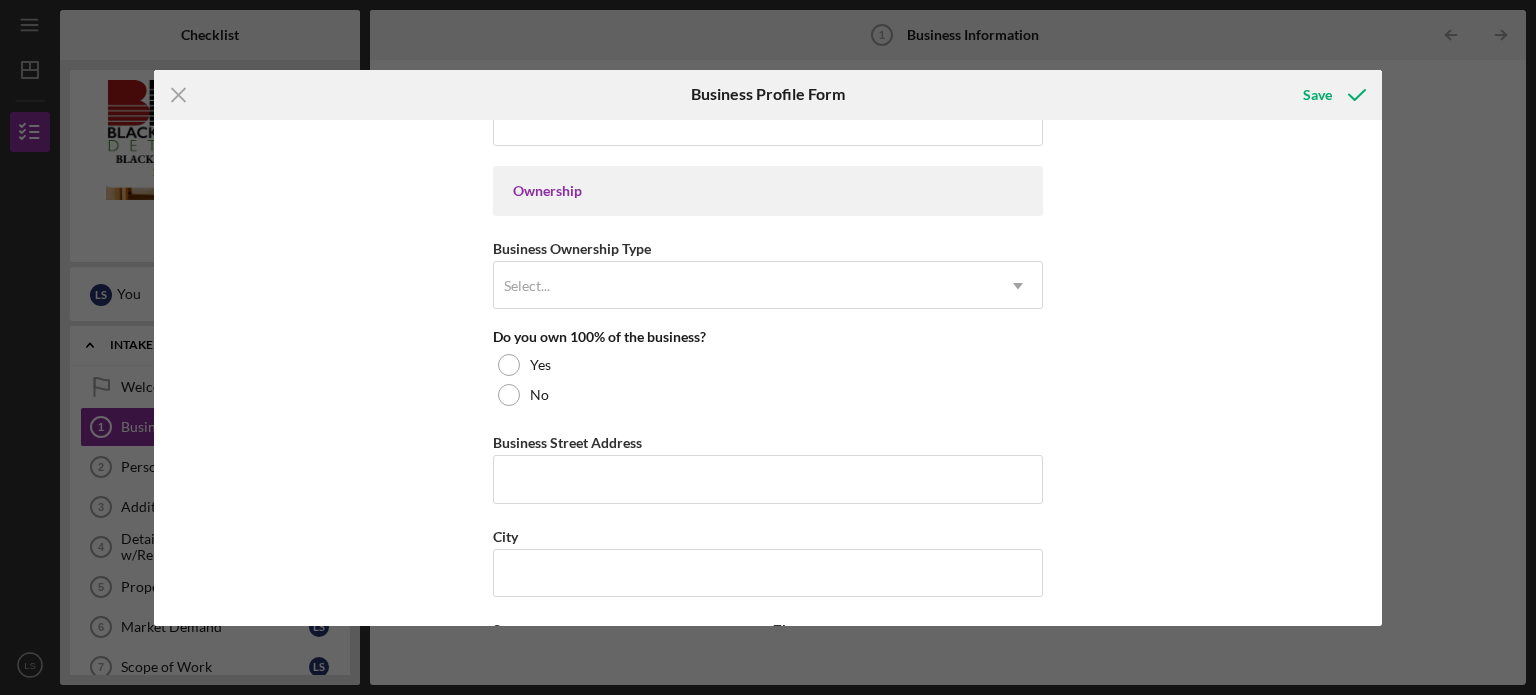 click on "Business Name Ujima House Services DBA Business Start Date 10/27/2020 Legal Structure LLC Icon/Dropdown Arrow Business Phone [PHONE] Business Email example.com Website Industry Industry NAICS Code EIN Ownership Business Ownership Type Select... Icon/Dropdown Arrow Do you own 100% of the business? Yes No Business Street Address City State Select... Icon/Dropdown Arrow Zip County Is your Mailing Address the same as your Business Address? Yes No Do you own or lease your business premisses? Select... Icon/Dropdown Arrow Annual Gross Revenue Number of Full-Time Employees Number of Part-Time Employees" at bounding box center [768, 373] 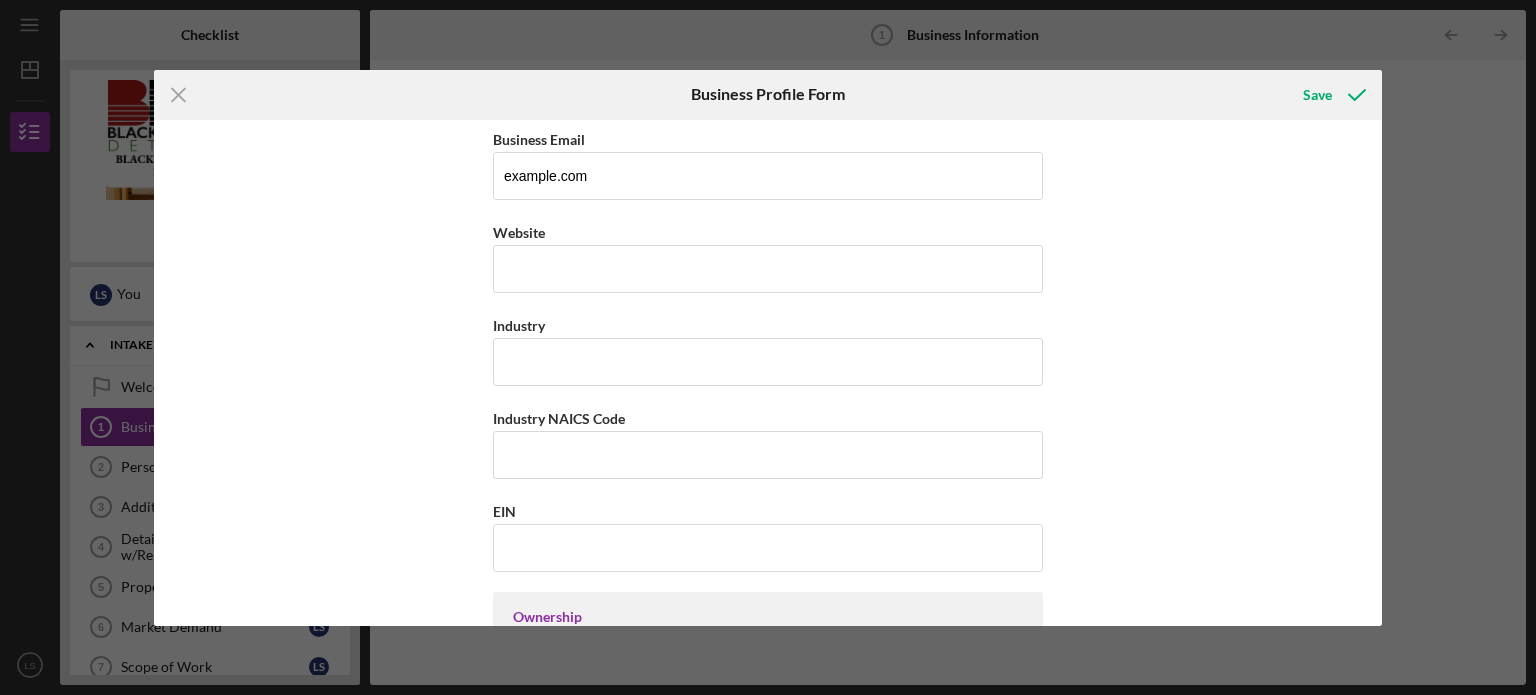 scroll, scrollTop: 447, scrollLeft: 0, axis: vertical 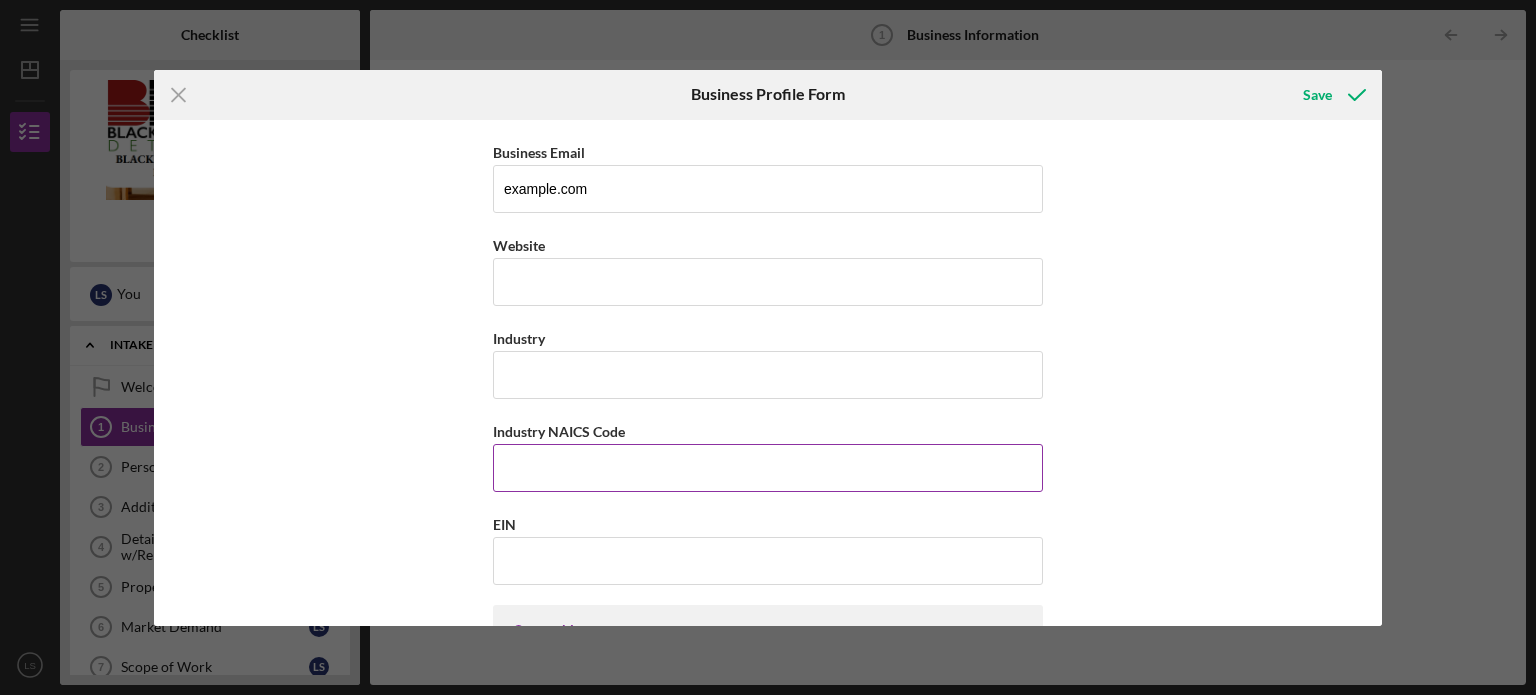 click on "Industry NAICS Code" at bounding box center (768, 468) 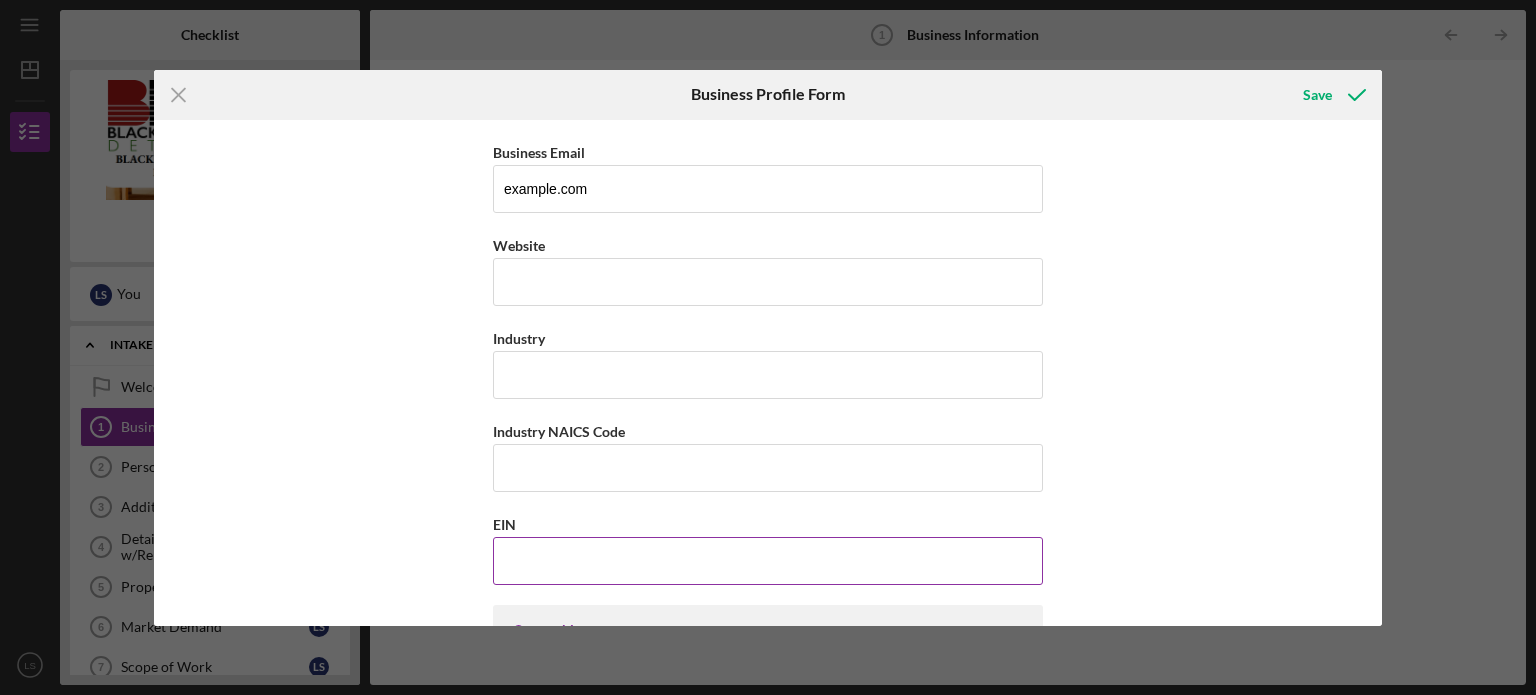 click on "EIN" at bounding box center (768, 561) 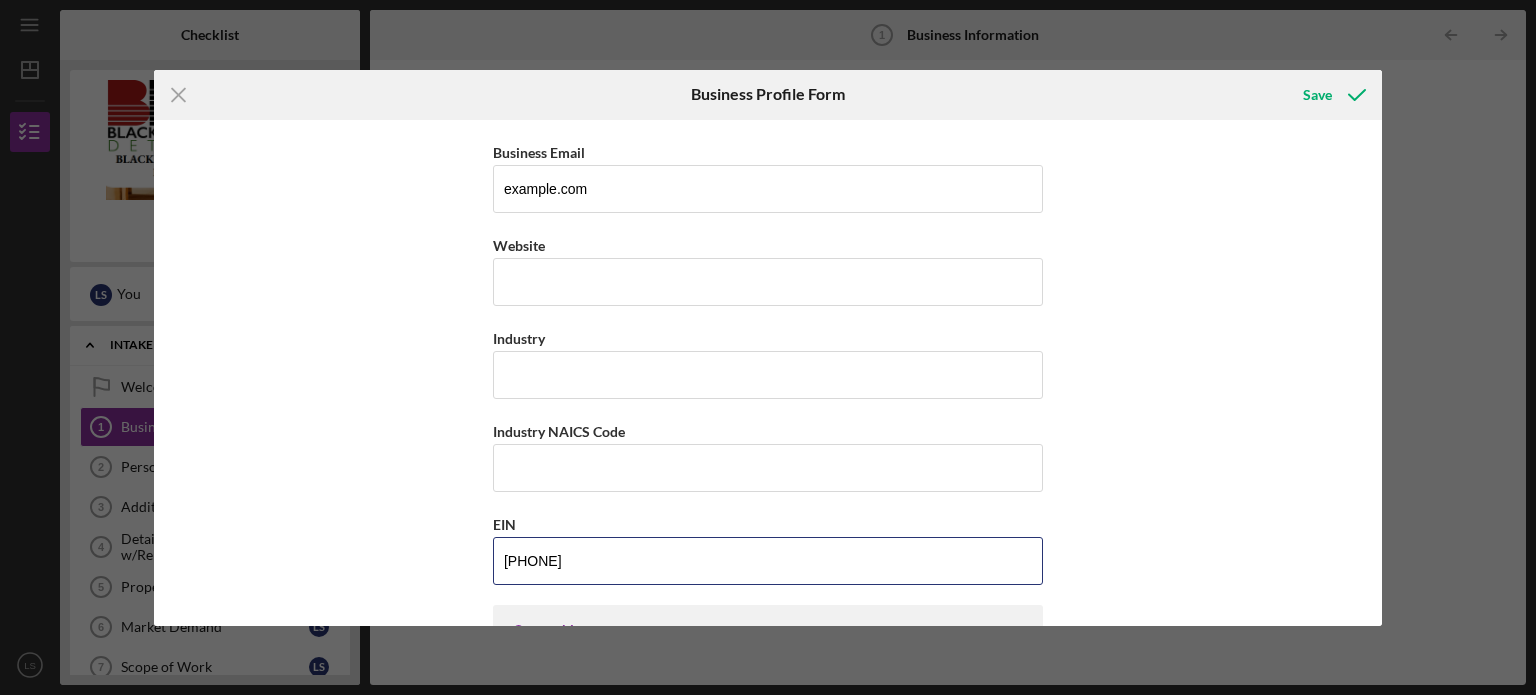 type on "[PHONE]" 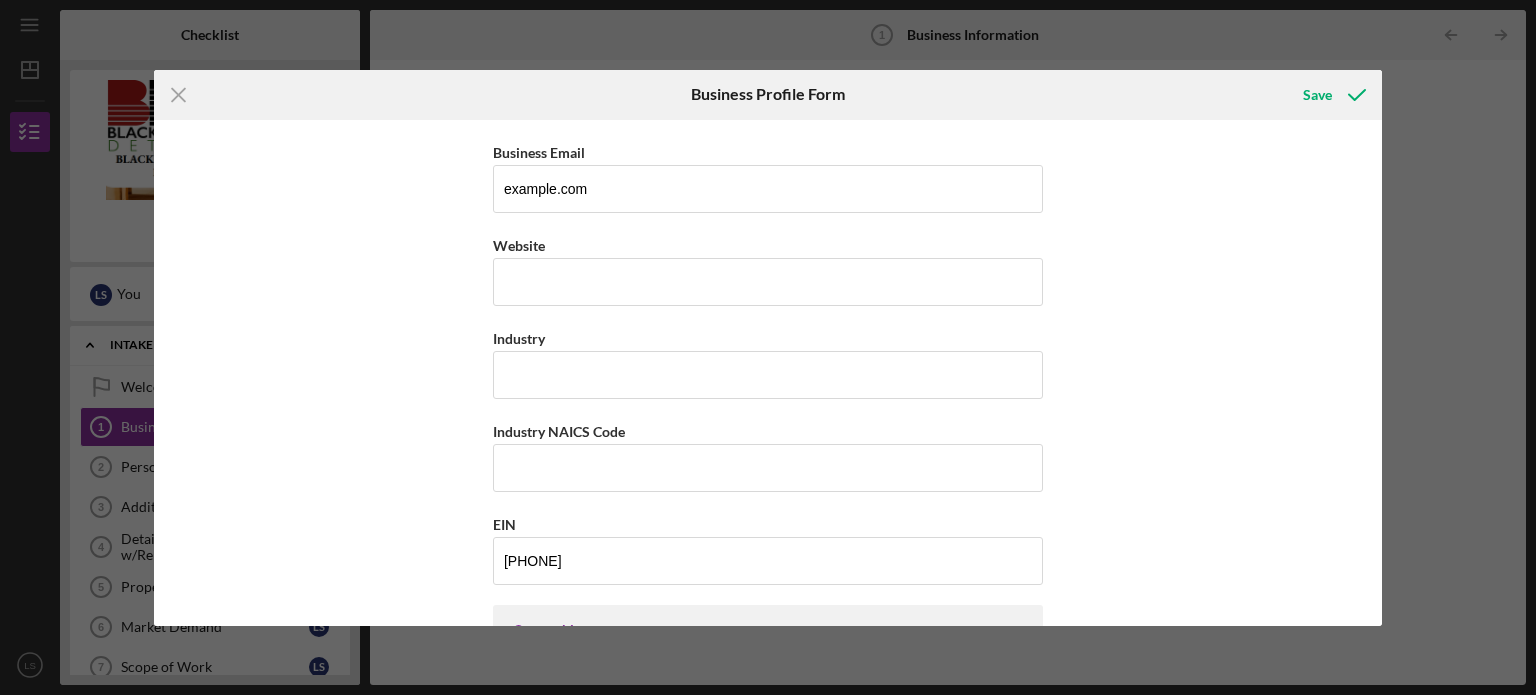 scroll, scrollTop: 890, scrollLeft: 0, axis: vertical 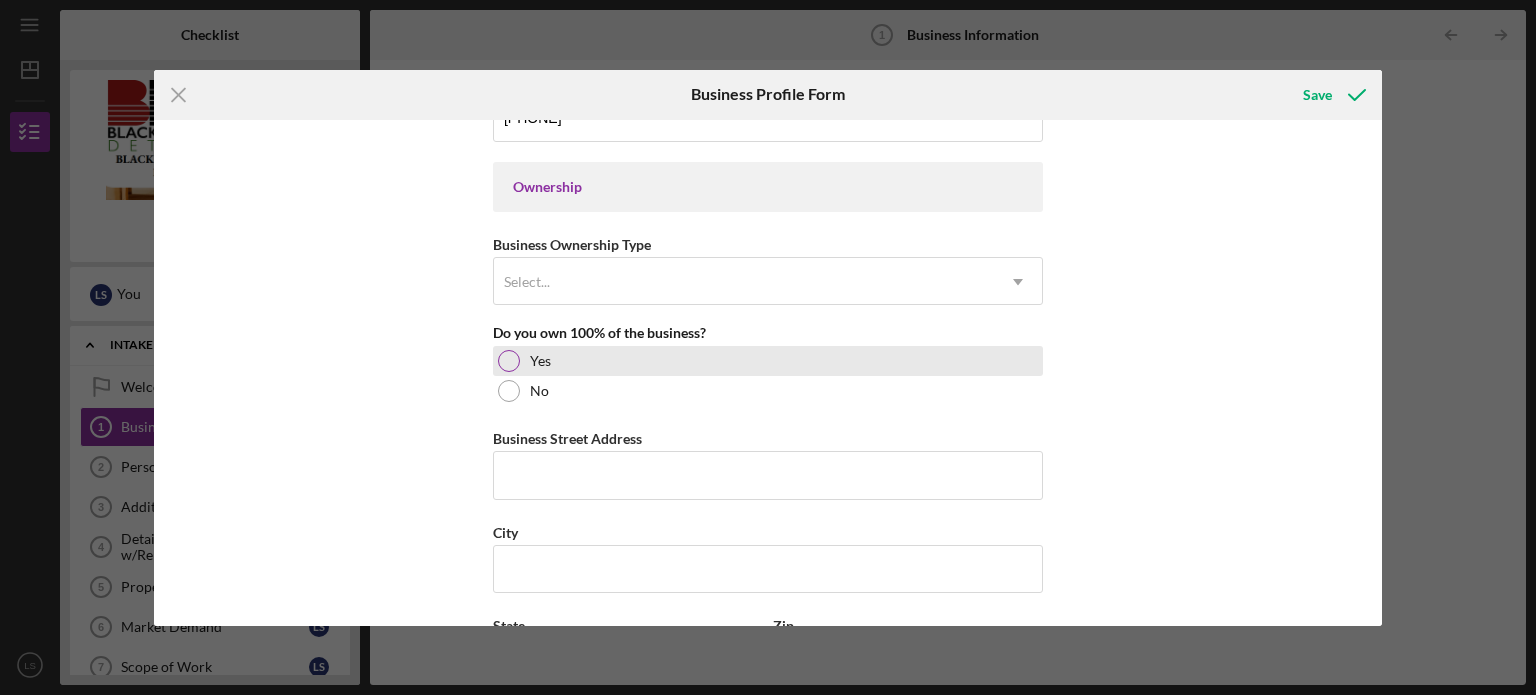 click at bounding box center [509, 361] 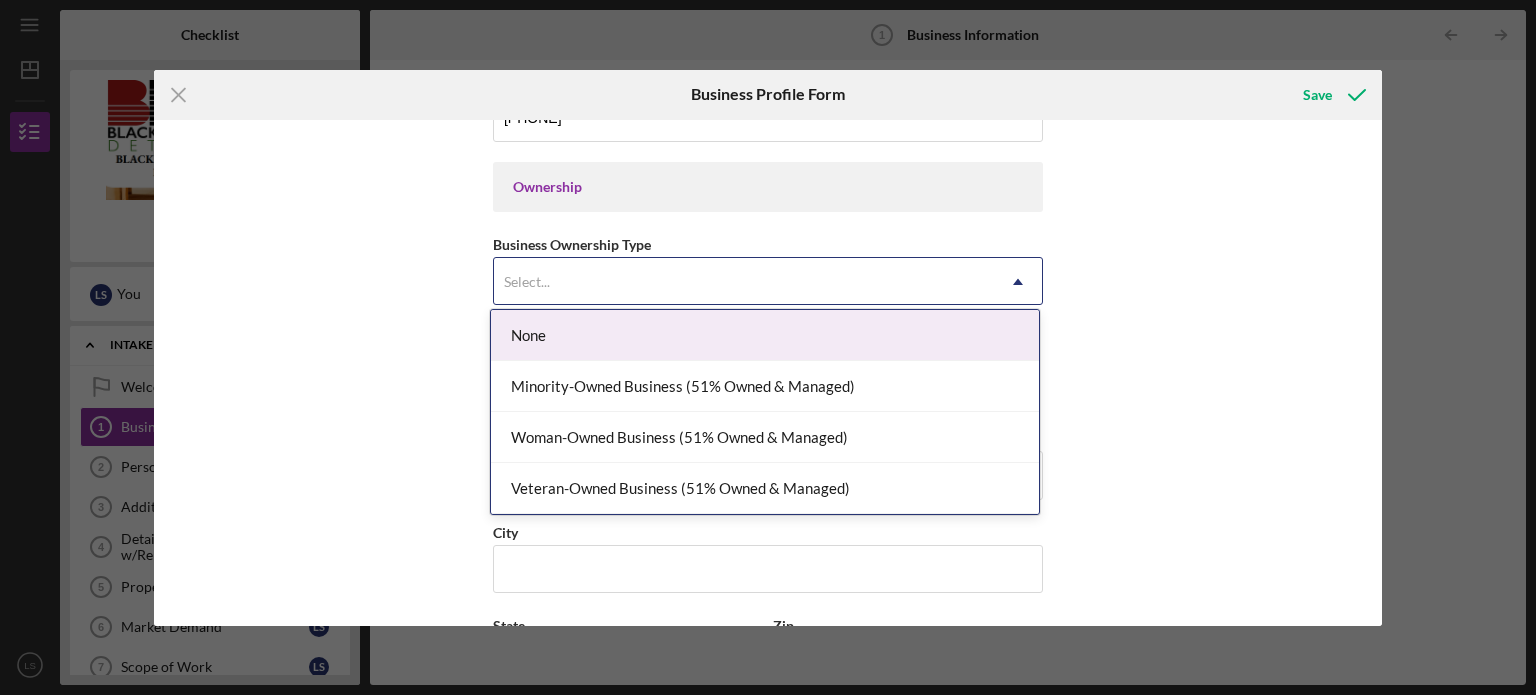 click on "Icon/Dropdown Arrow" 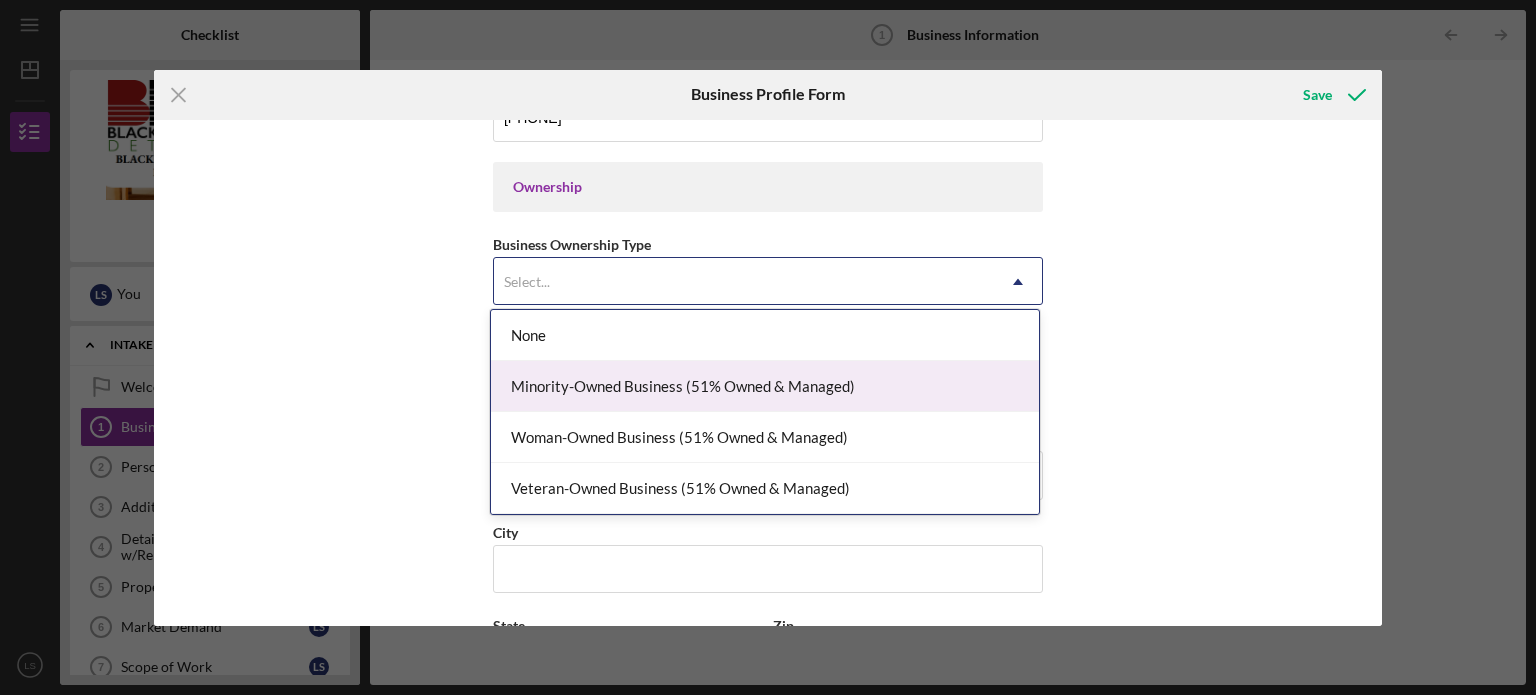 click on "Minority-Owned Business (51% Owned & Managed)" at bounding box center (765, 386) 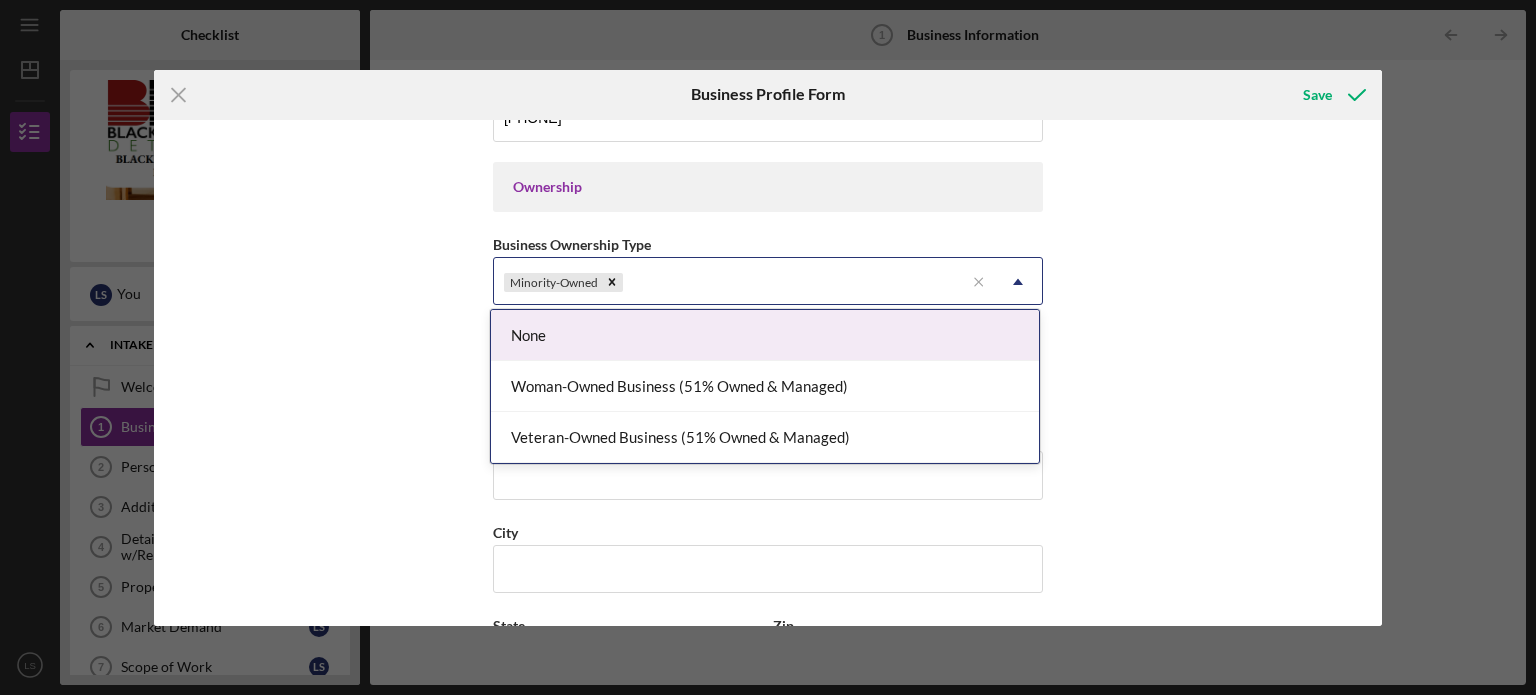 click on "Icon/Dropdown Arrow" 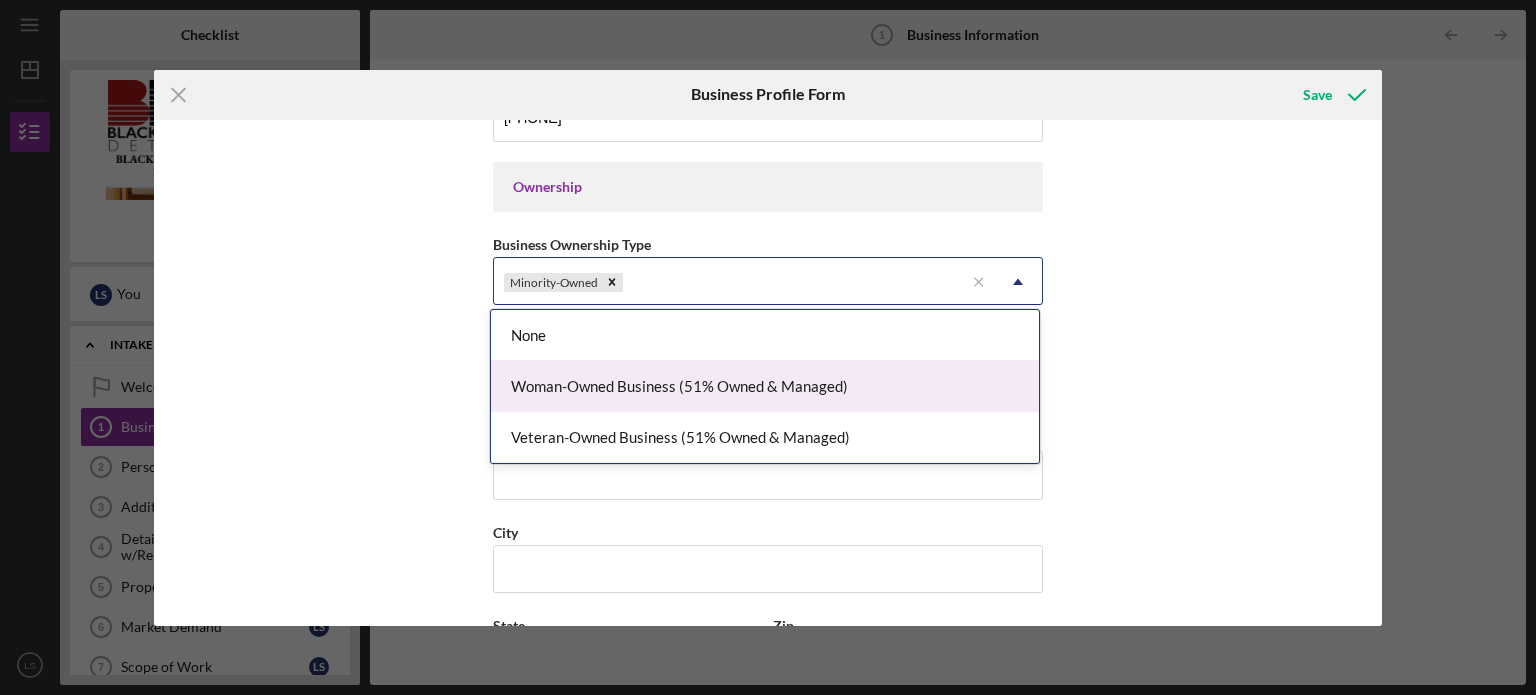 click on "Woman-Owned Business (51% Owned & Managed)" at bounding box center [765, 386] 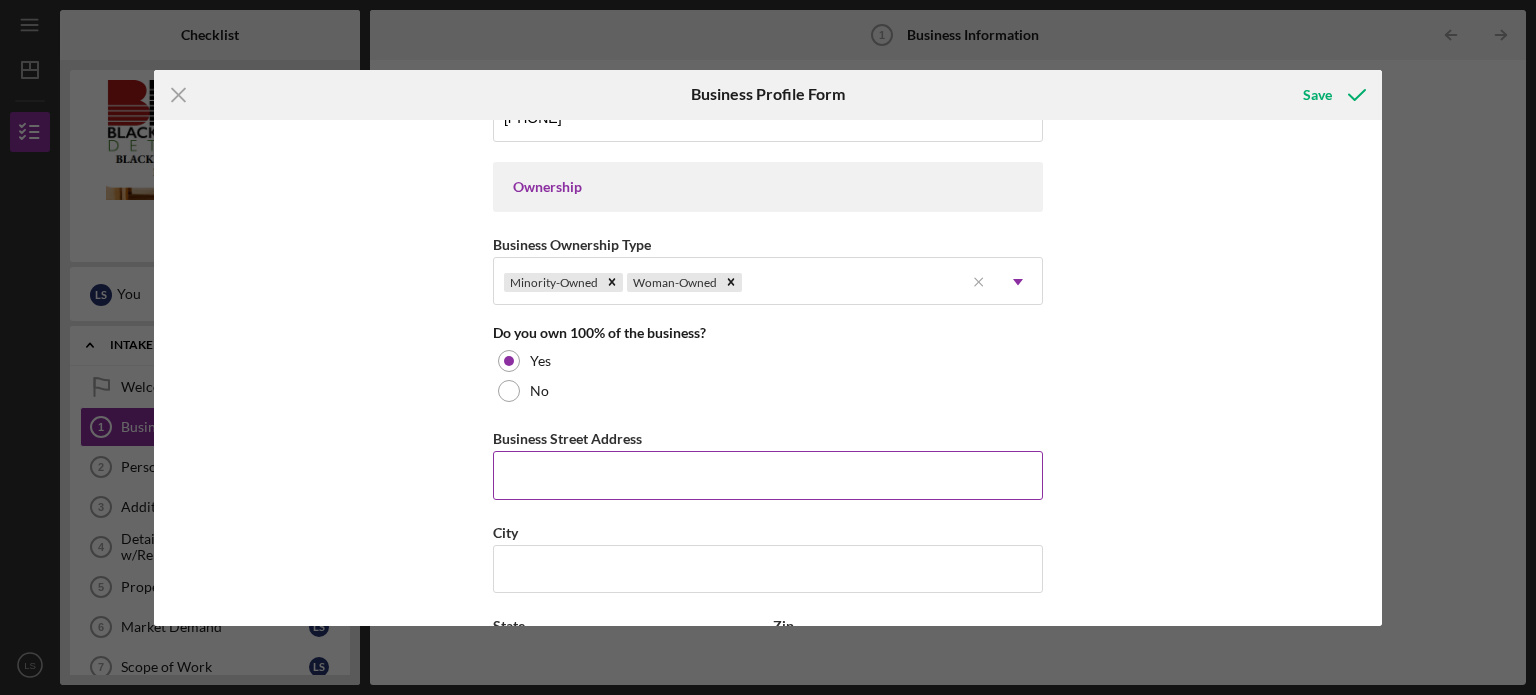 click on "Business Street Address" at bounding box center (768, 475) 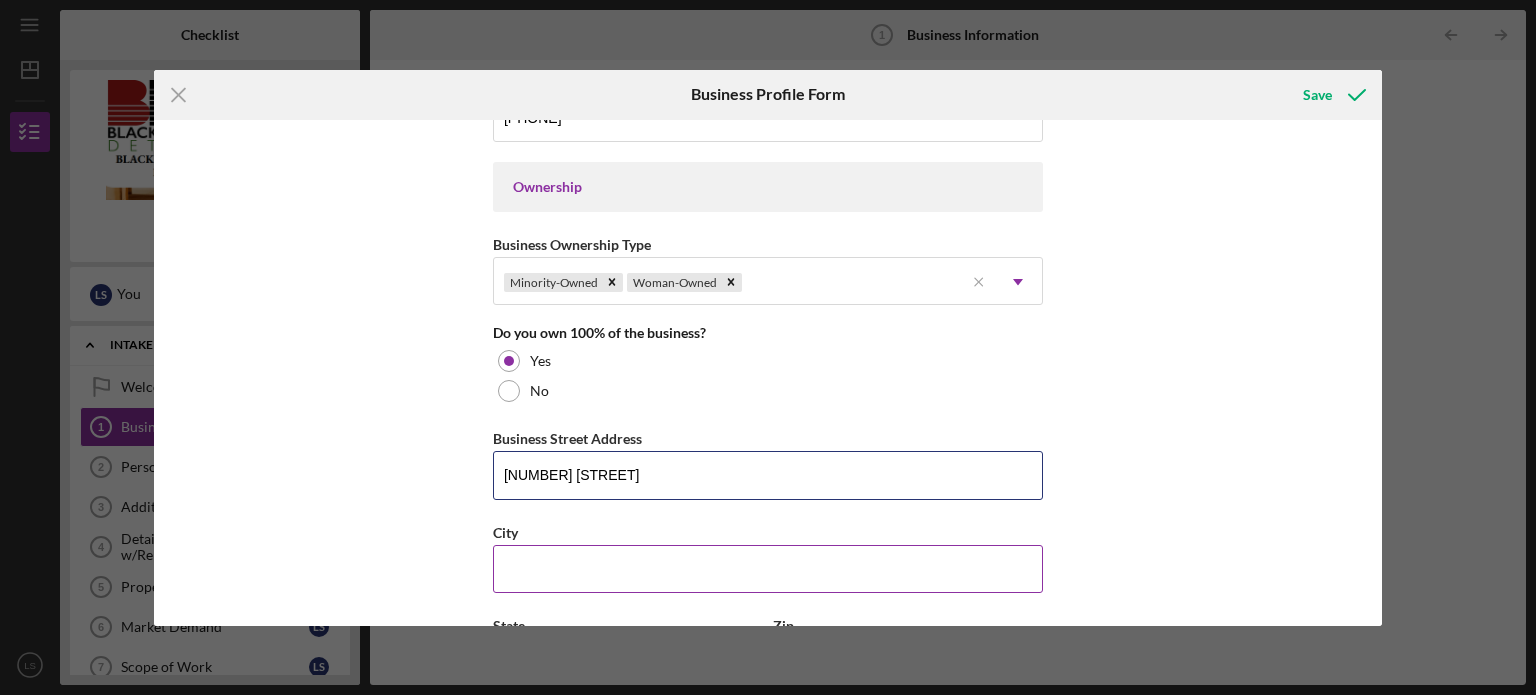 type on "[NUMBER] [STREET]" 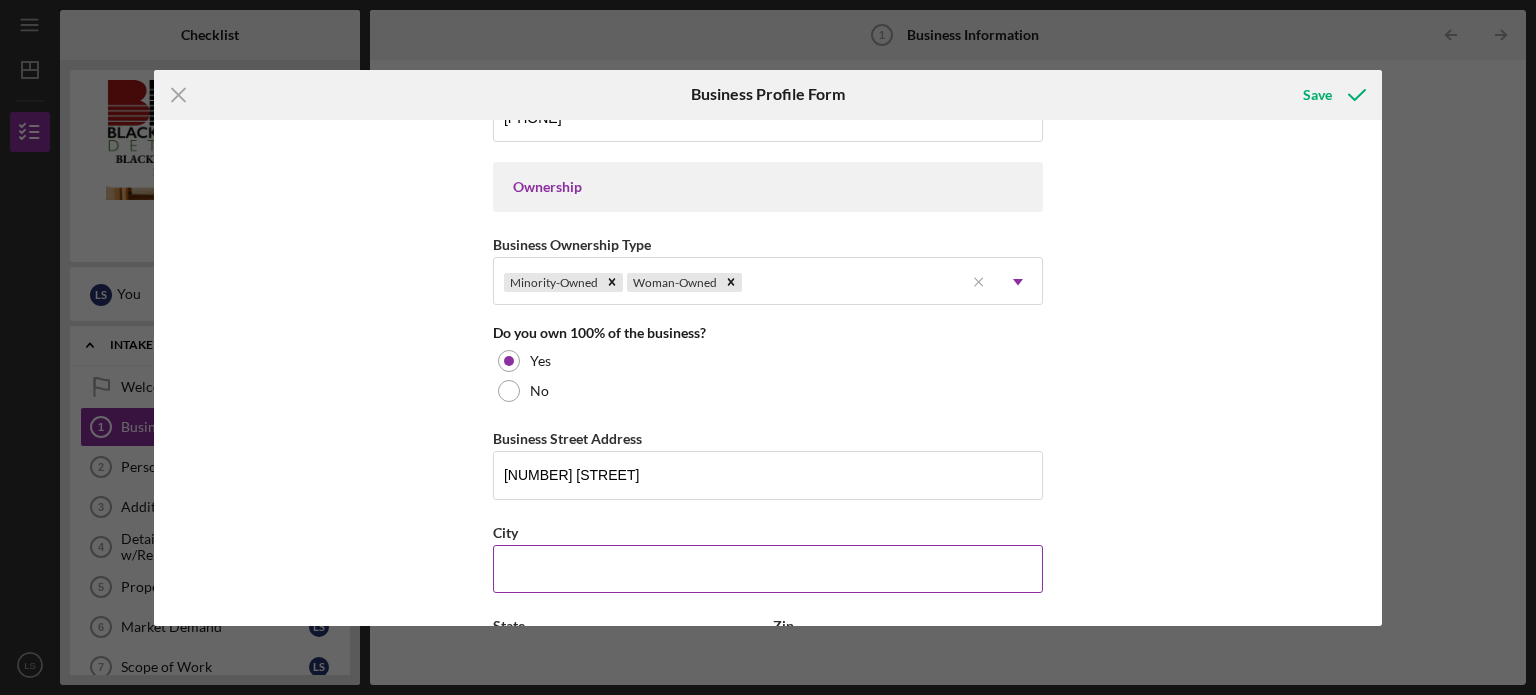 click on "City" at bounding box center [768, 569] 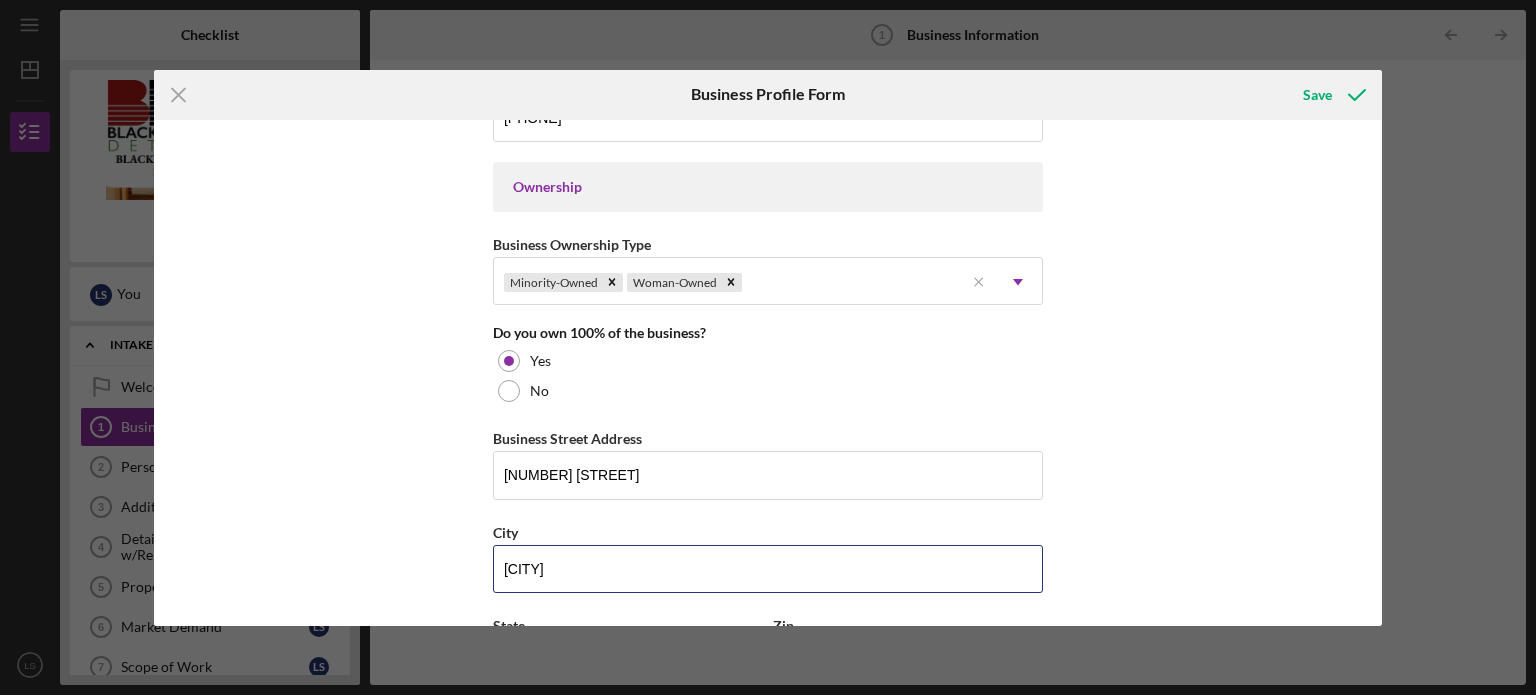 type on "[CITY]" 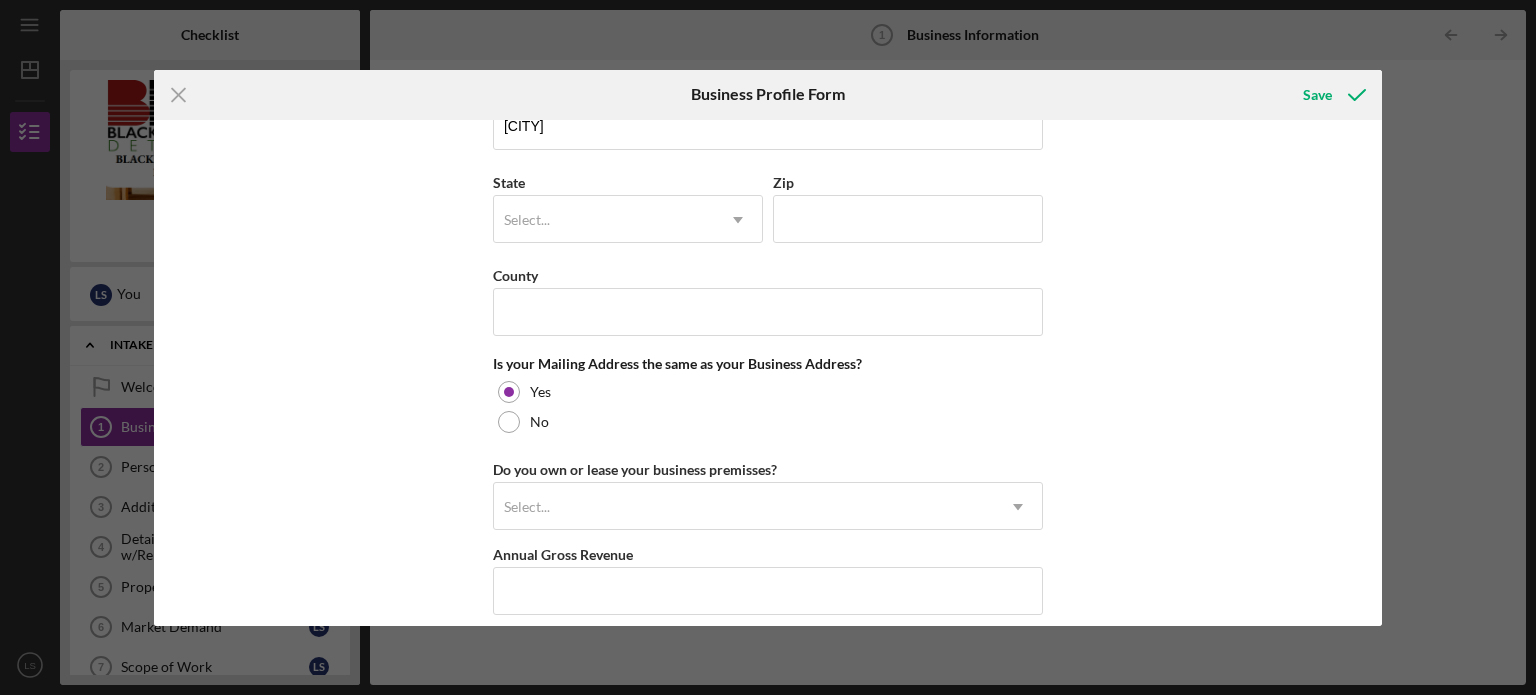 scroll, scrollTop: 1532, scrollLeft: 0, axis: vertical 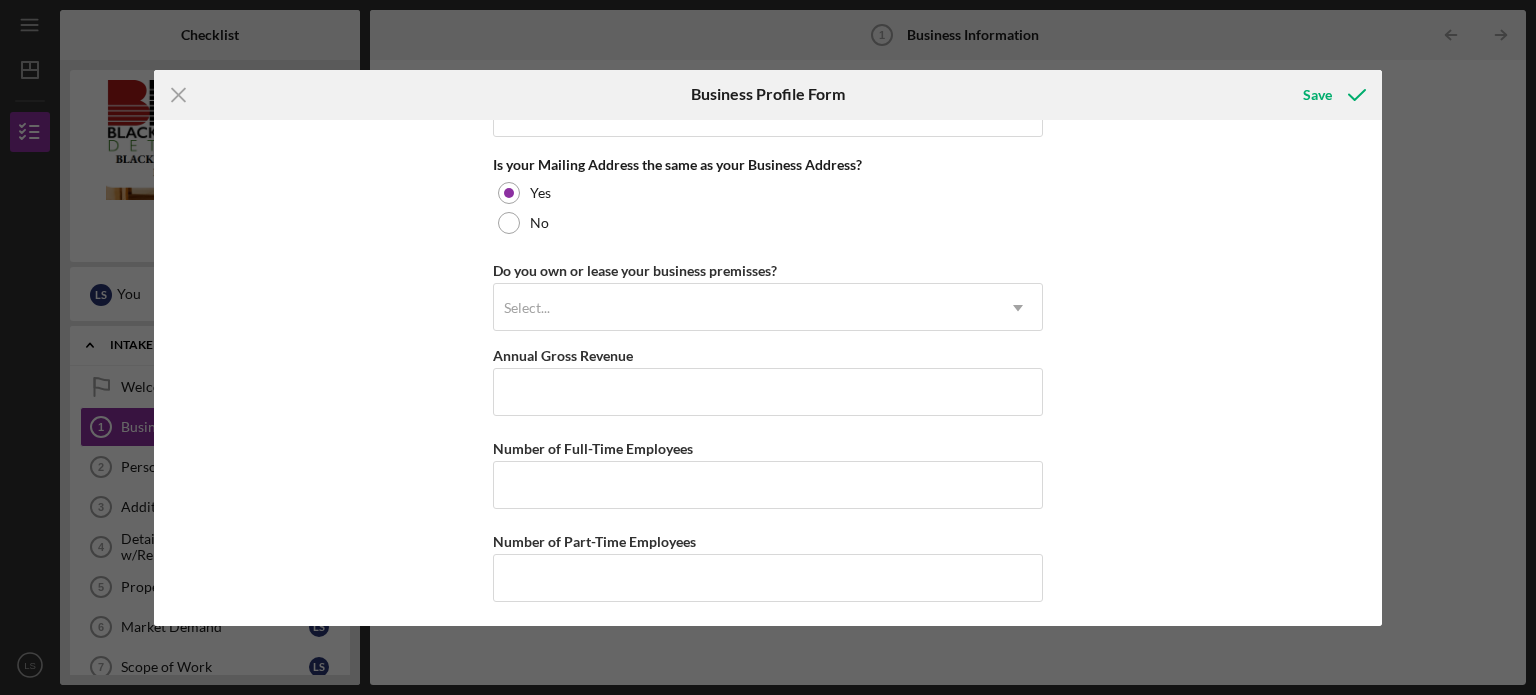 click on "Business Name Ujima House Services DBA Business Start Date 10/27/2020 Legal Structure LLC Icon/Dropdown Arrow Business Phone [PHONE] Business Email example.com Website Industry Industry NAICS Code EIN [PHONE] Ownership Business Ownership Type Minority-Owned Woman-Owned Icon/Menu Close Icon/Dropdown Arrow Do you own 100% of the business? Yes No Business Street Address [NUMBER] [STREET] City Detroit State Select... Icon/Dropdown Arrow Zip County Is your Mailing Address the same as your Business Address? Yes No Do you own or lease your business premisses? Select... Icon/Dropdown Arrow Annual Gross Revenue Number of Full-Time Employees Number of Part-Time Employees" at bounding box center (768, -390) 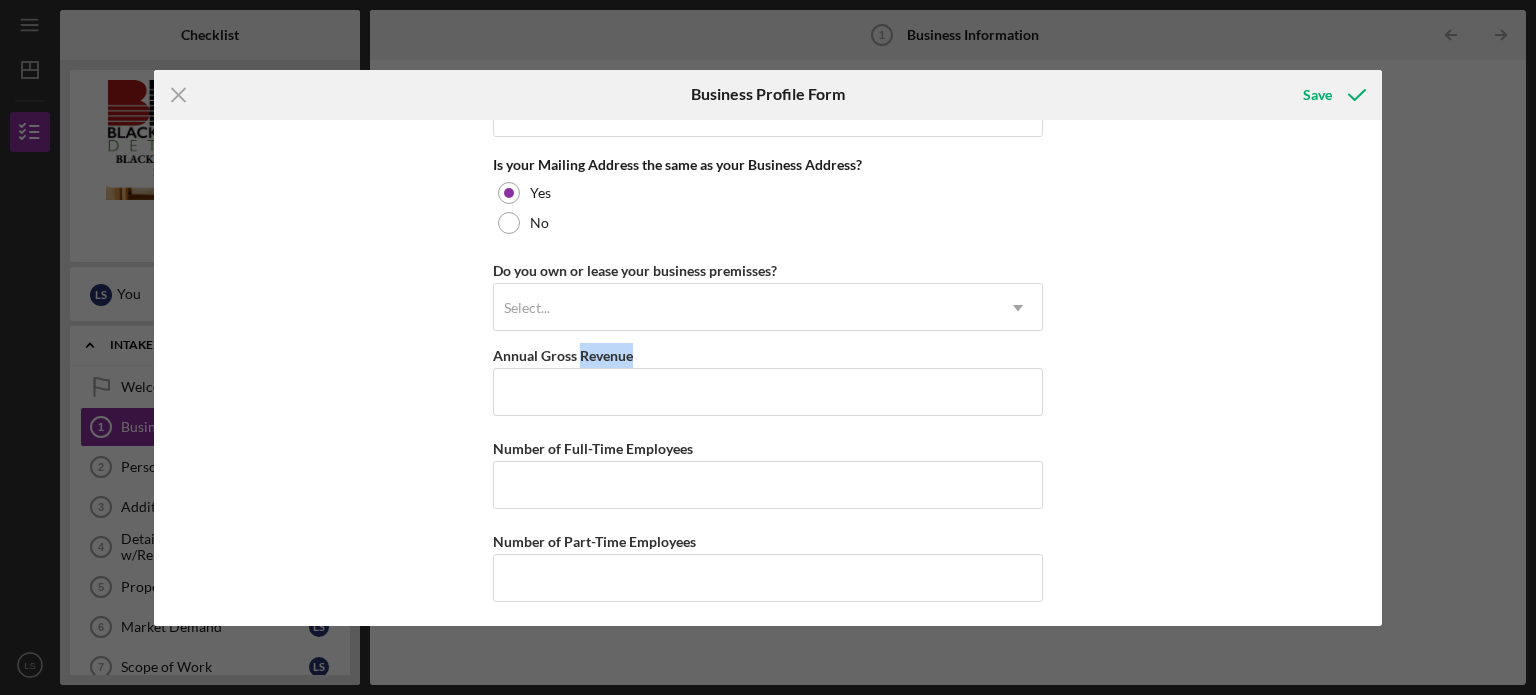 click on "Business Name Ujima House Services DBA Business Start Date 10/27/2020 Legal Structure LLC Icon/Dropdown Arrow Business Phone [PHONE] Business Email example.com Website Industry Industry NAICS Code EIN [PHONE] Ownership Business Ownership Type Minority-Owned Woman-Owned Icon/Menu Close Icon/Dropdown Arrow Do you own 100% of the business? Yes No Business Street Address [NUMBER] [STREET] City Detroit State Select... Icon/Dropdown Arrow Zip County Is your Mailing Address the same as your Business Address? Yes No Do you own or lease your business premisses? Select... Icon/Dropdown Arrow Annual Gross Revenue Number of Full-Time Employees Number of Part-Time Employees" at bounding box center (768, -390) 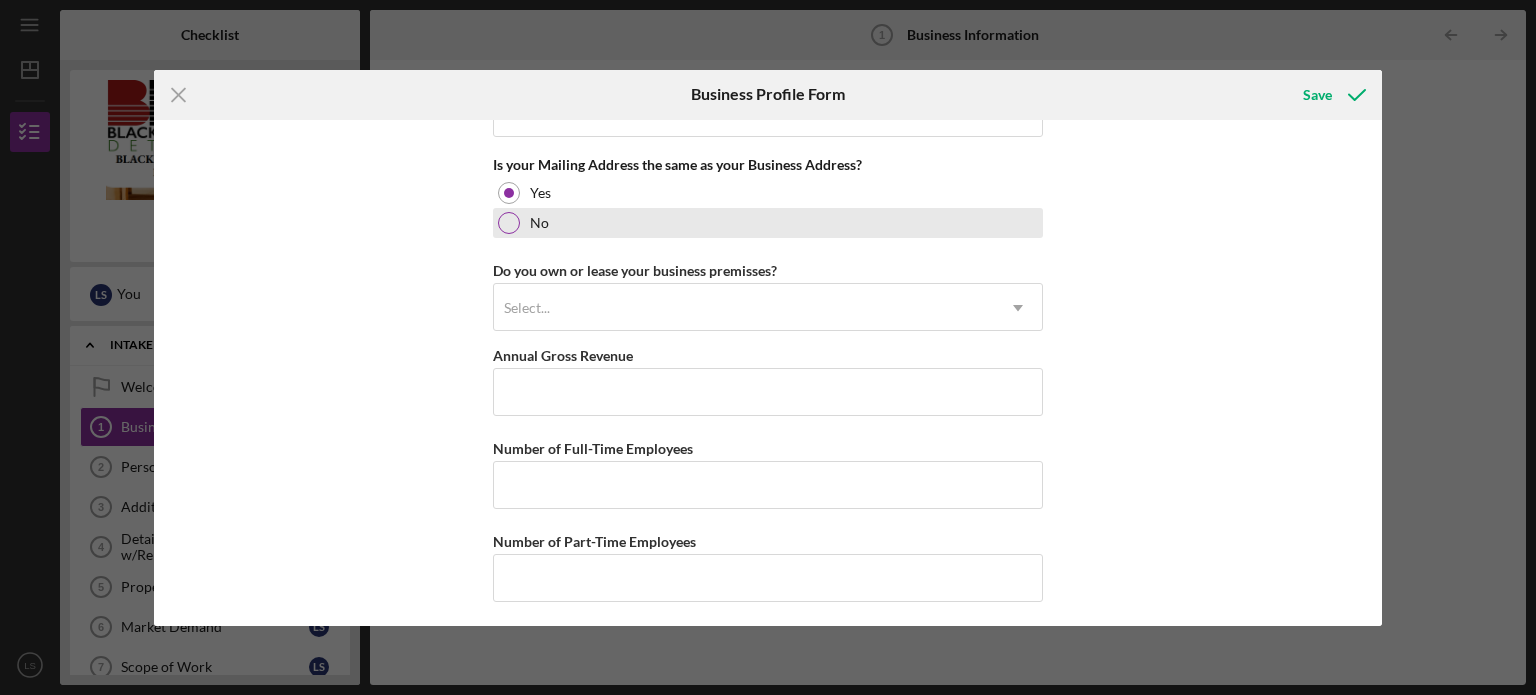 click at bounding box center [509, 223] 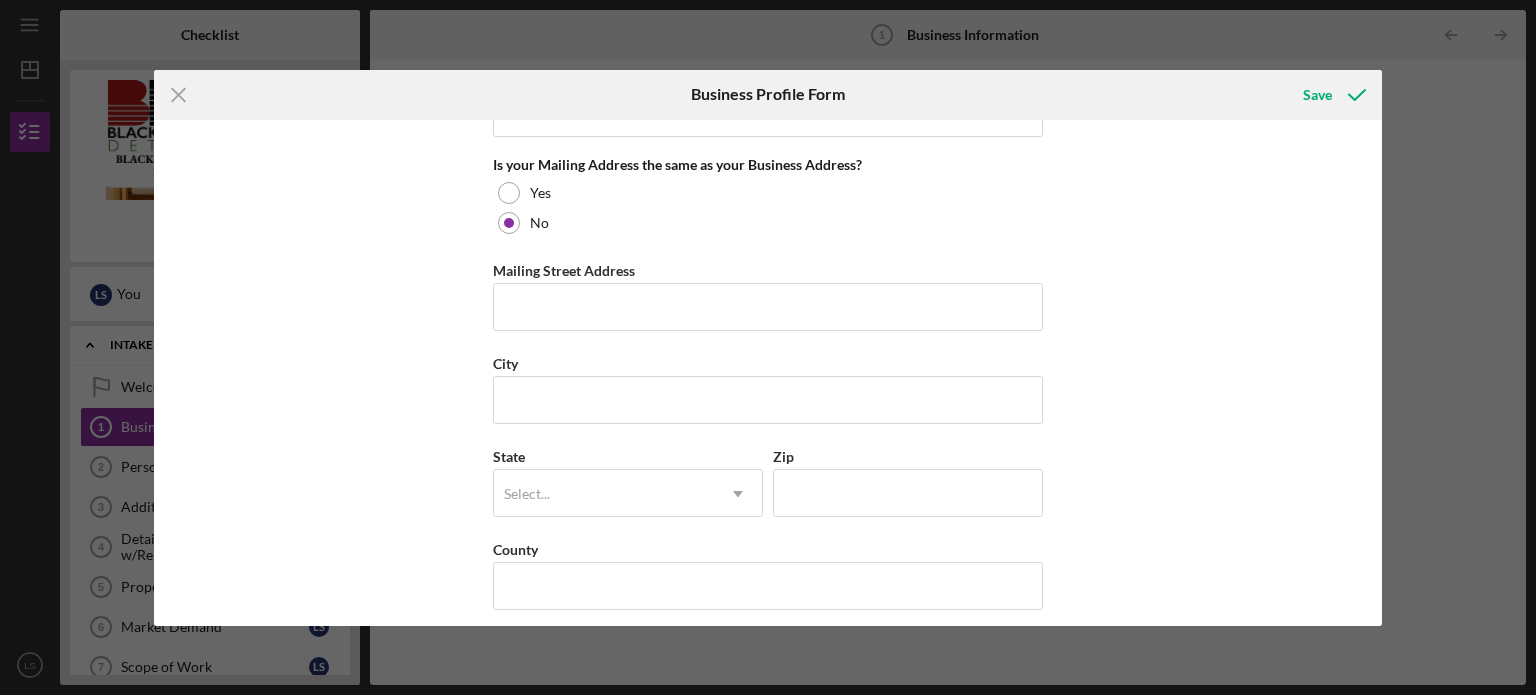 click on "Business Name Ujima House Services DBA Business Start Date 10/27/2020 Legal Structure LLC Icon/Dropdown Arrow Business Phone [PHONE] Business Email example.com Website Industry Industry NAICS Code EIN [PHONE] Ownership Business Ownership Type Minority-Owned Woman-Owned Icon/Menu Close Icon/Dropdown Arrow Do you own 100% of the business? Yes No Business Street Address [NUMBER] [STREET] City Detroit State Select... Icon/Dropdown Arrow Zip County Is your Mailing Address the same as your Business Address? Yes No Mailing Street Address City State Select... Icon/Dropdown Arrow Zip County Do you own or lease your business premisses? Select... Icon/Dropdown Arrow Annual Gross Revenue Number of Full-Time Employees Number of Part-Time Employees" at bounding box center [768, 373] 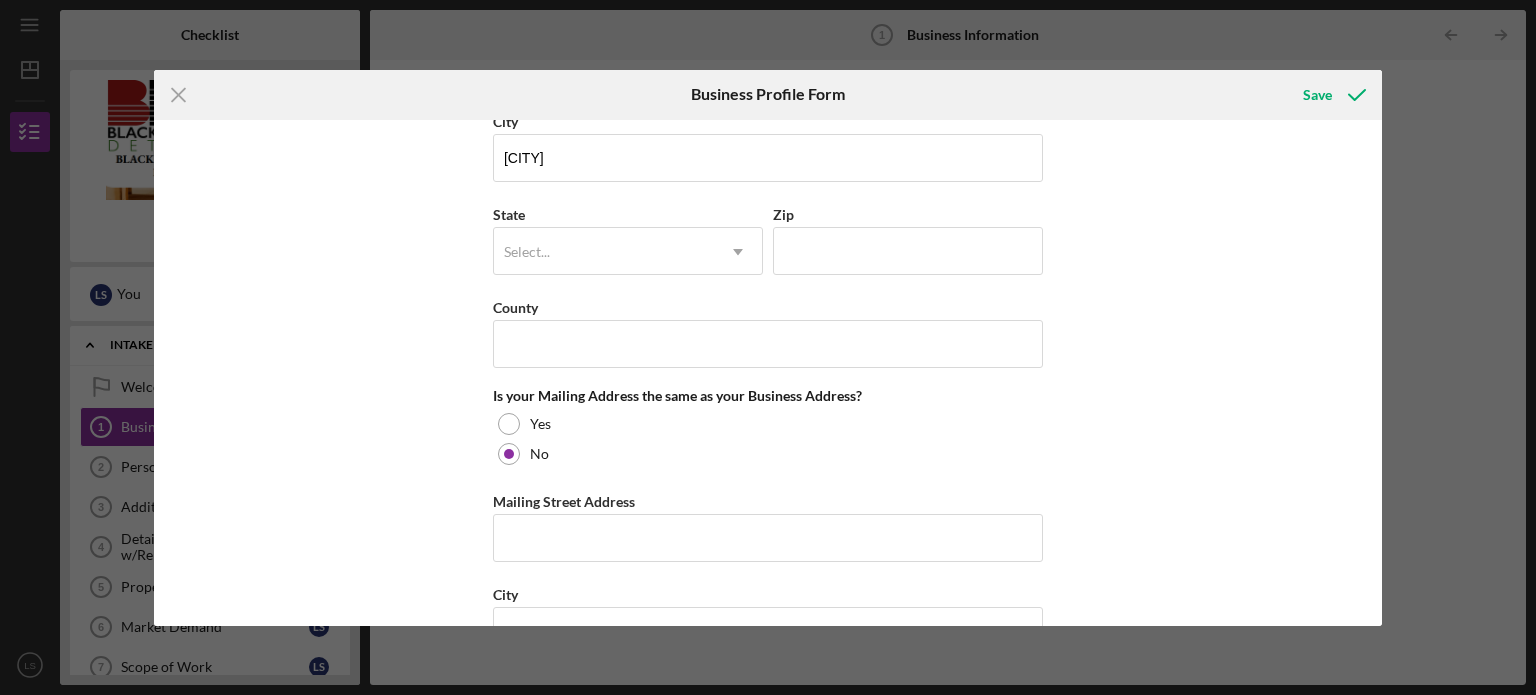 scroll, scrollTop: 1256, scrollLeft: 0, axis: vertical 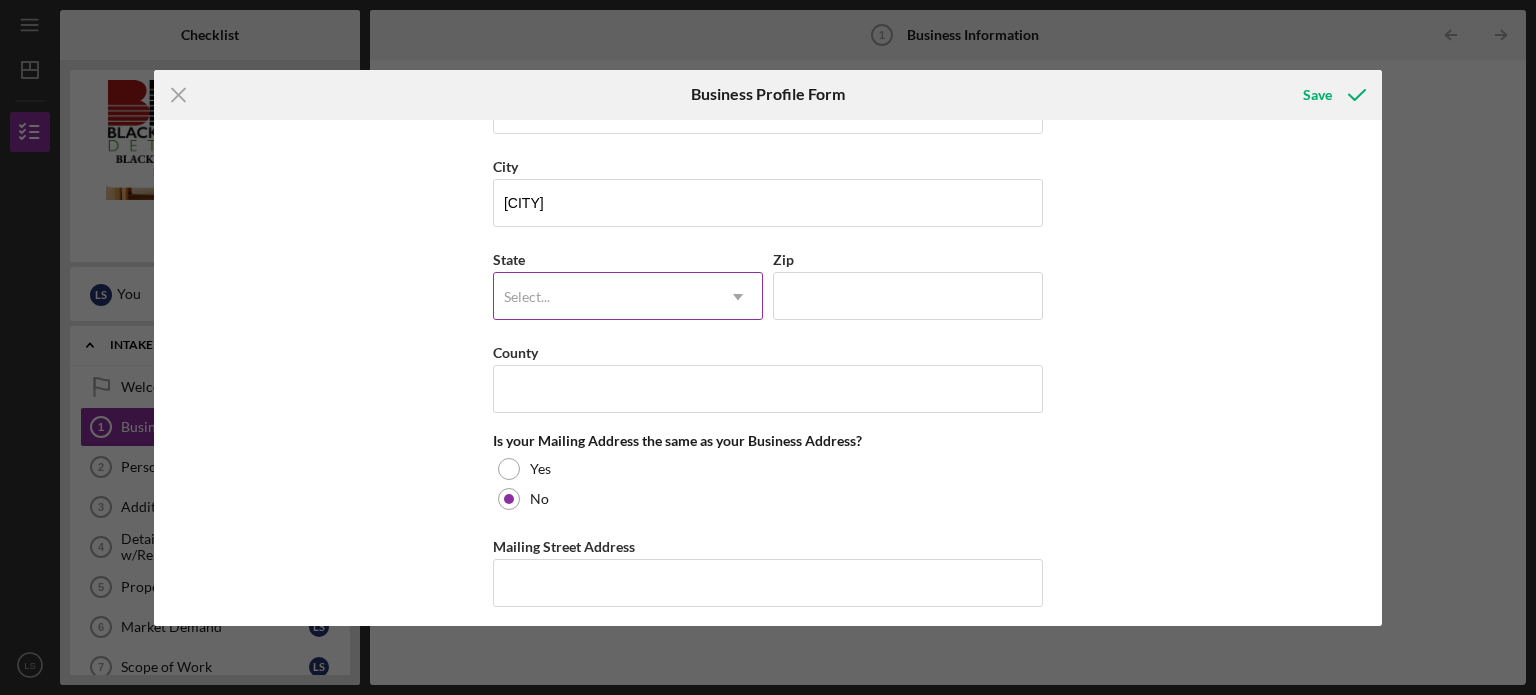click 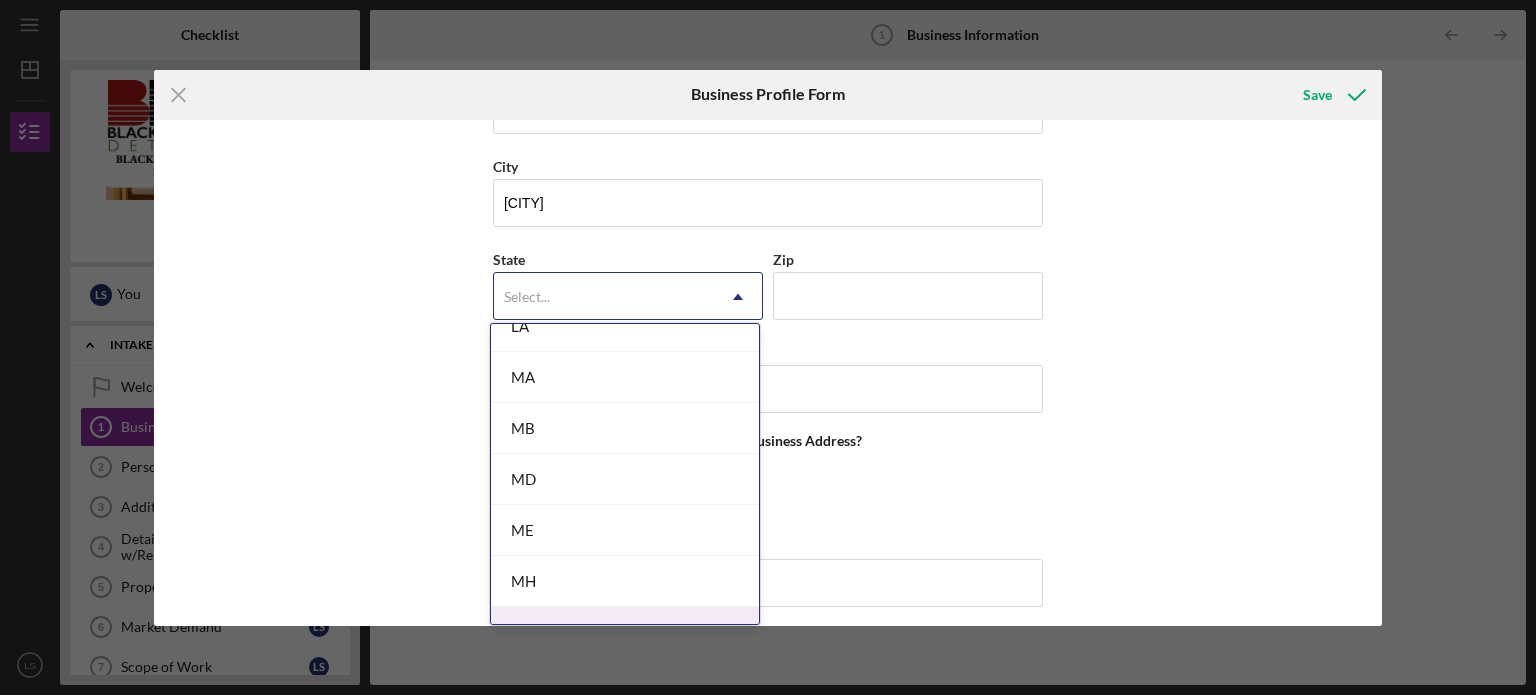 scroll, scrollTop: 1440, scrollLeft: 0, axis: vertical 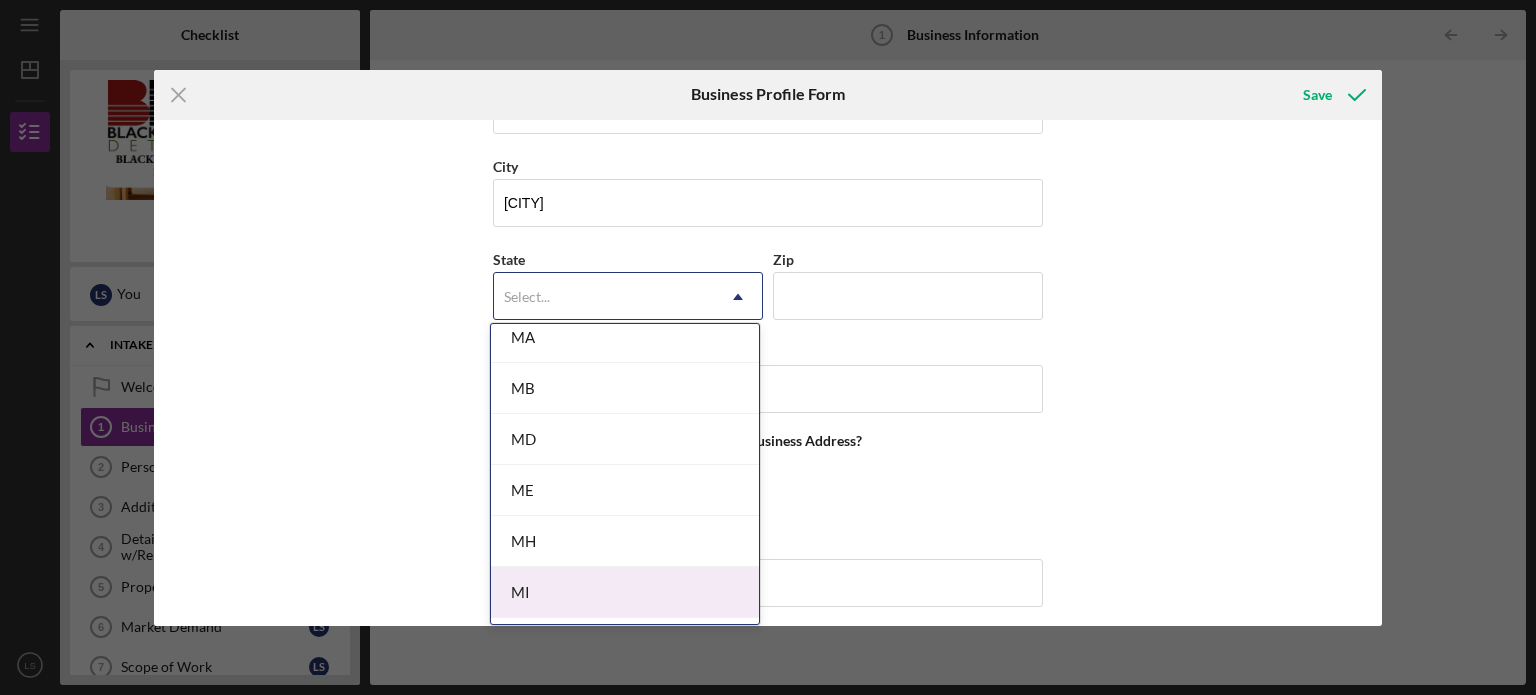 click on "MI" at bounding box center [625, 592] 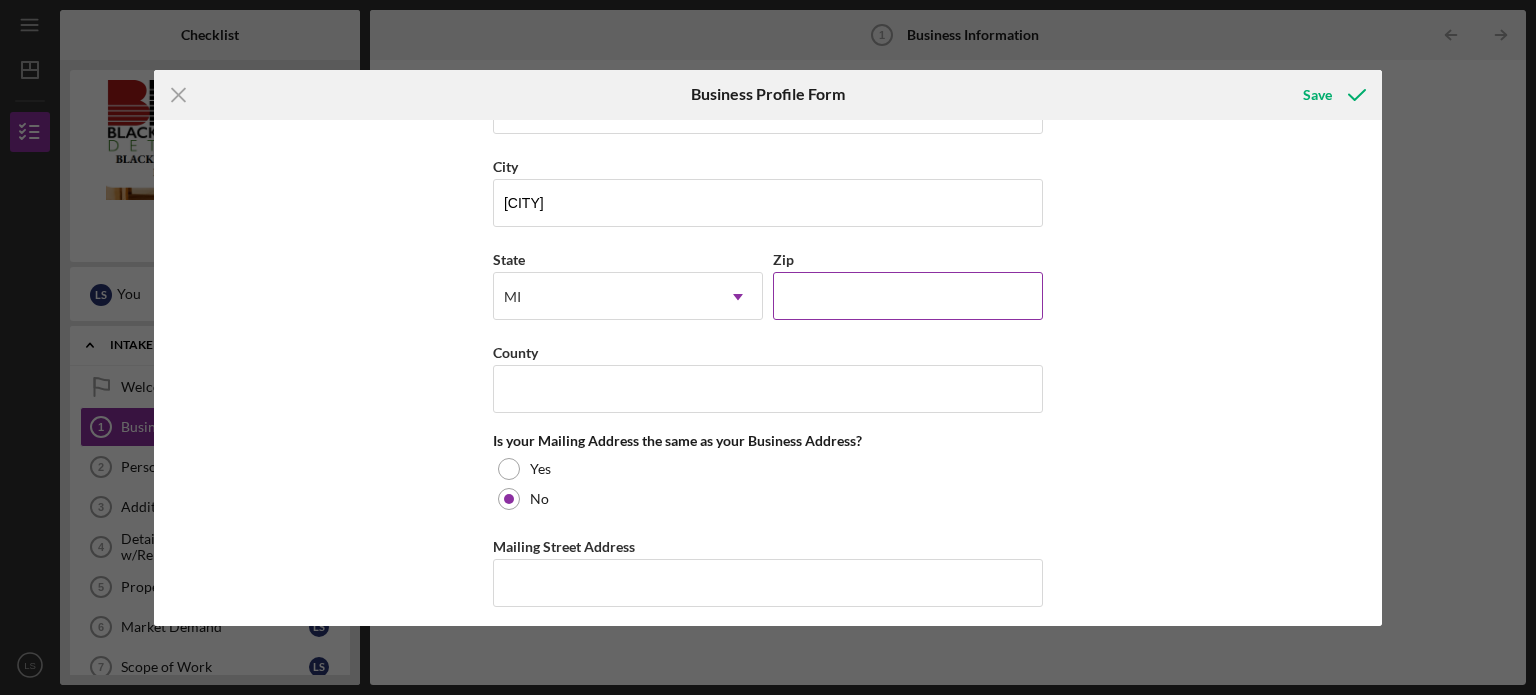 click on "Zip" at bounding box center [908, 296] 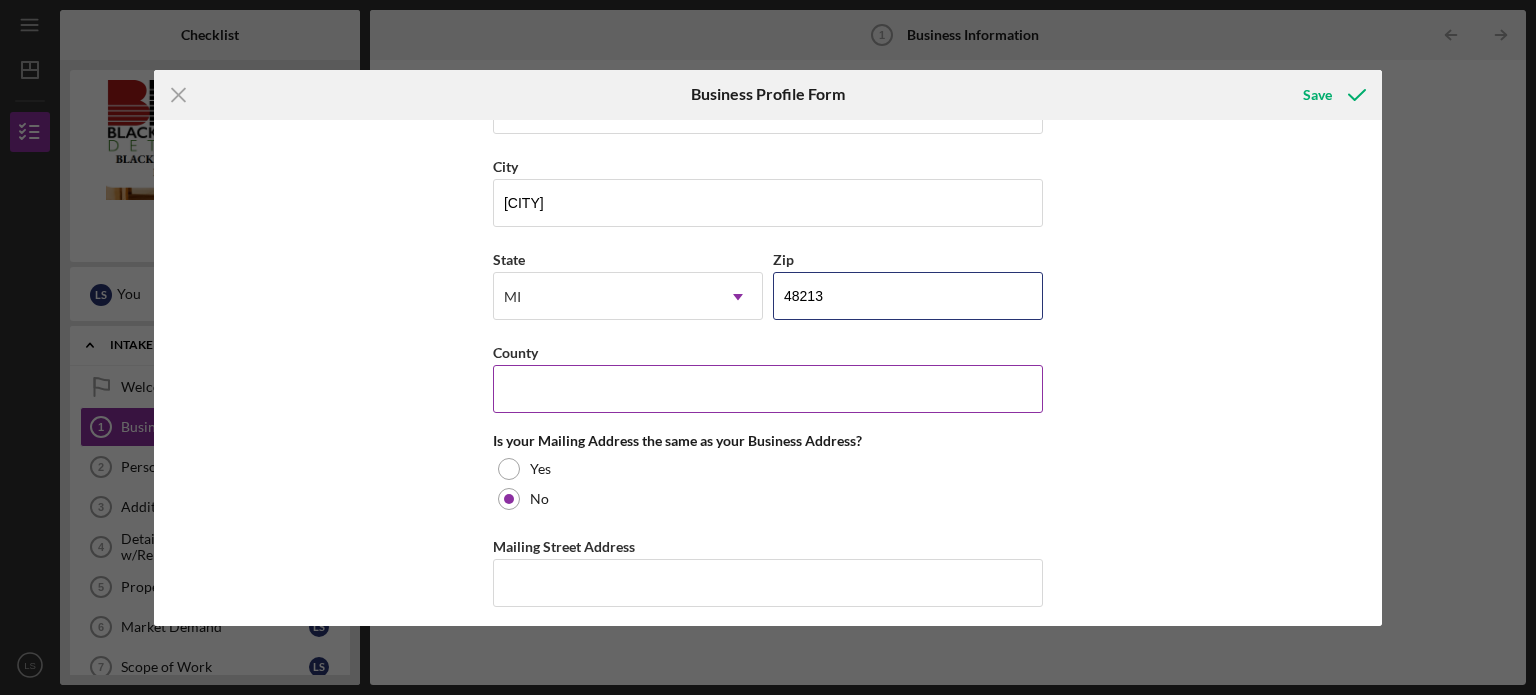 type on "48213" 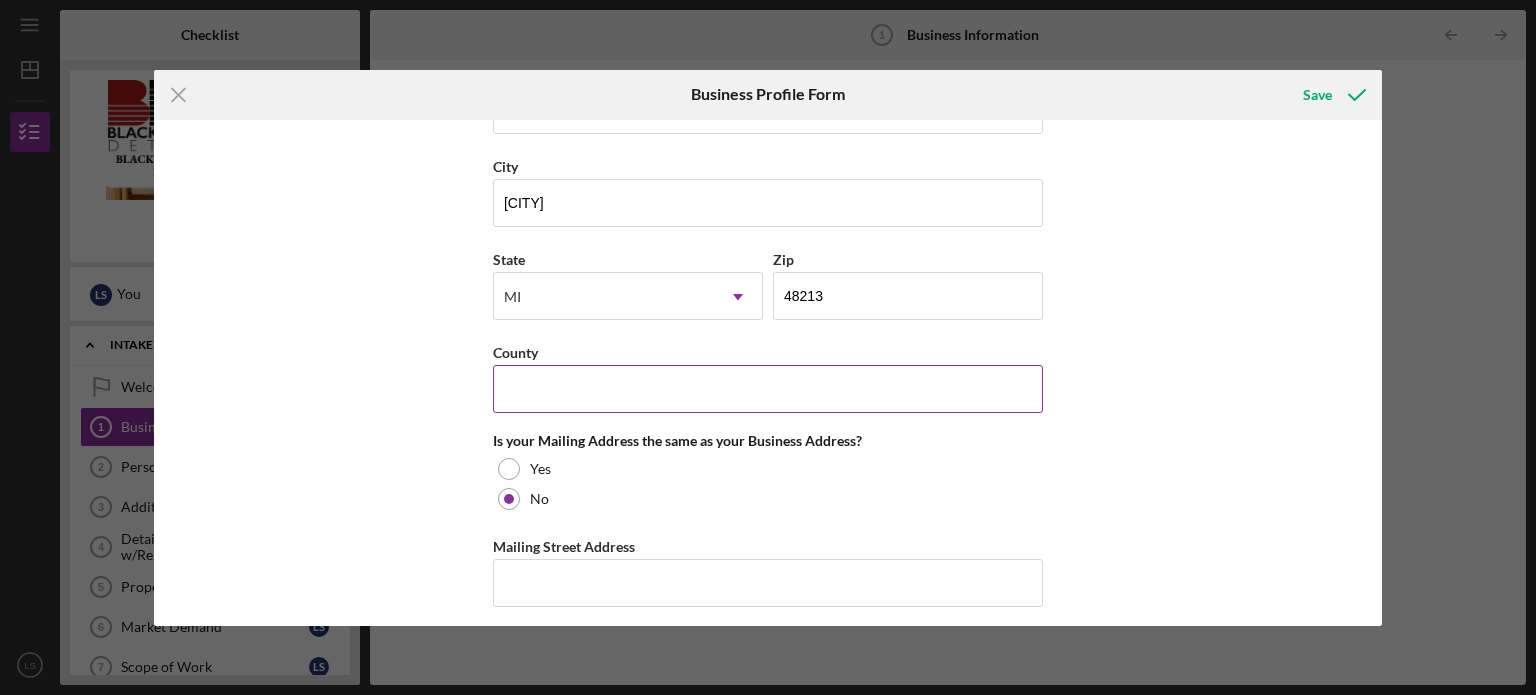 click on "County" at bounding box center [768, 389] 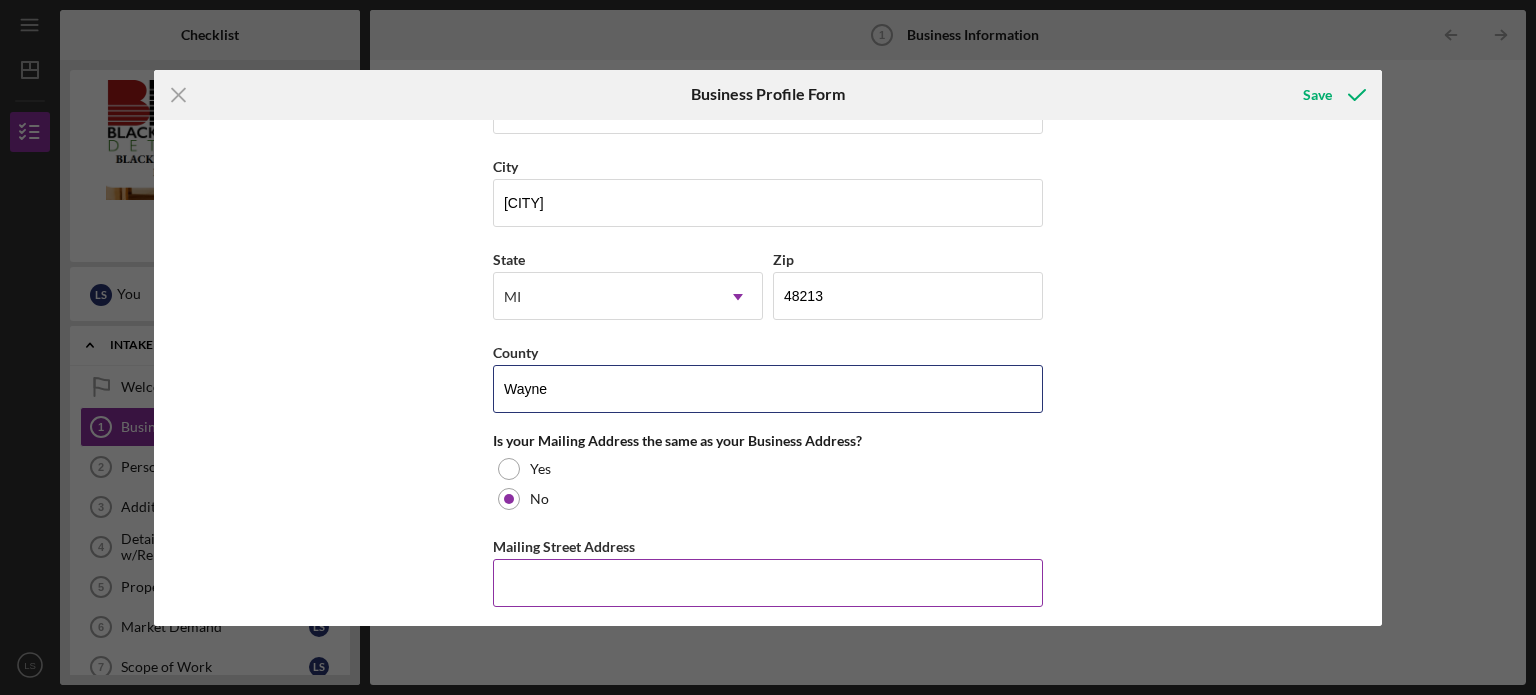 type on "Wayne" 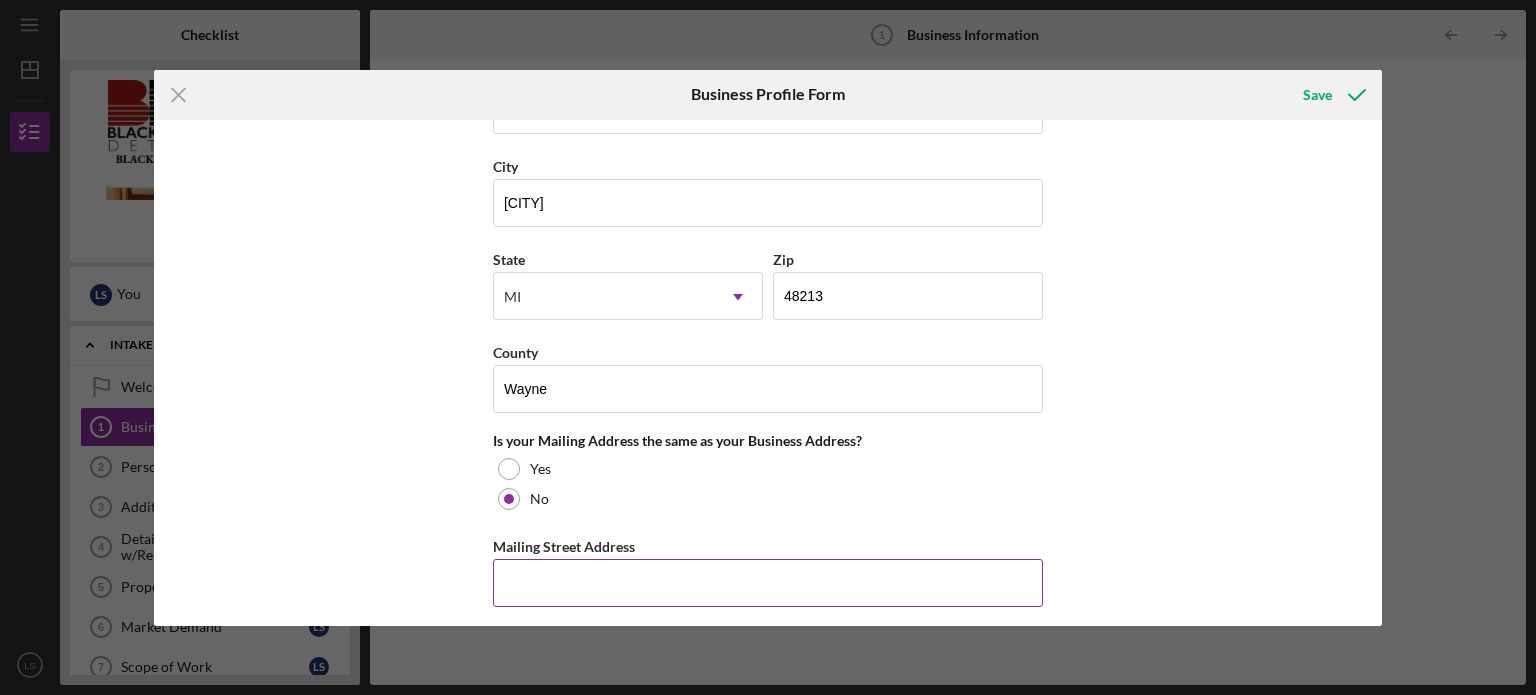 click on "Mailing Street Address" at bounding box center [768, 583] 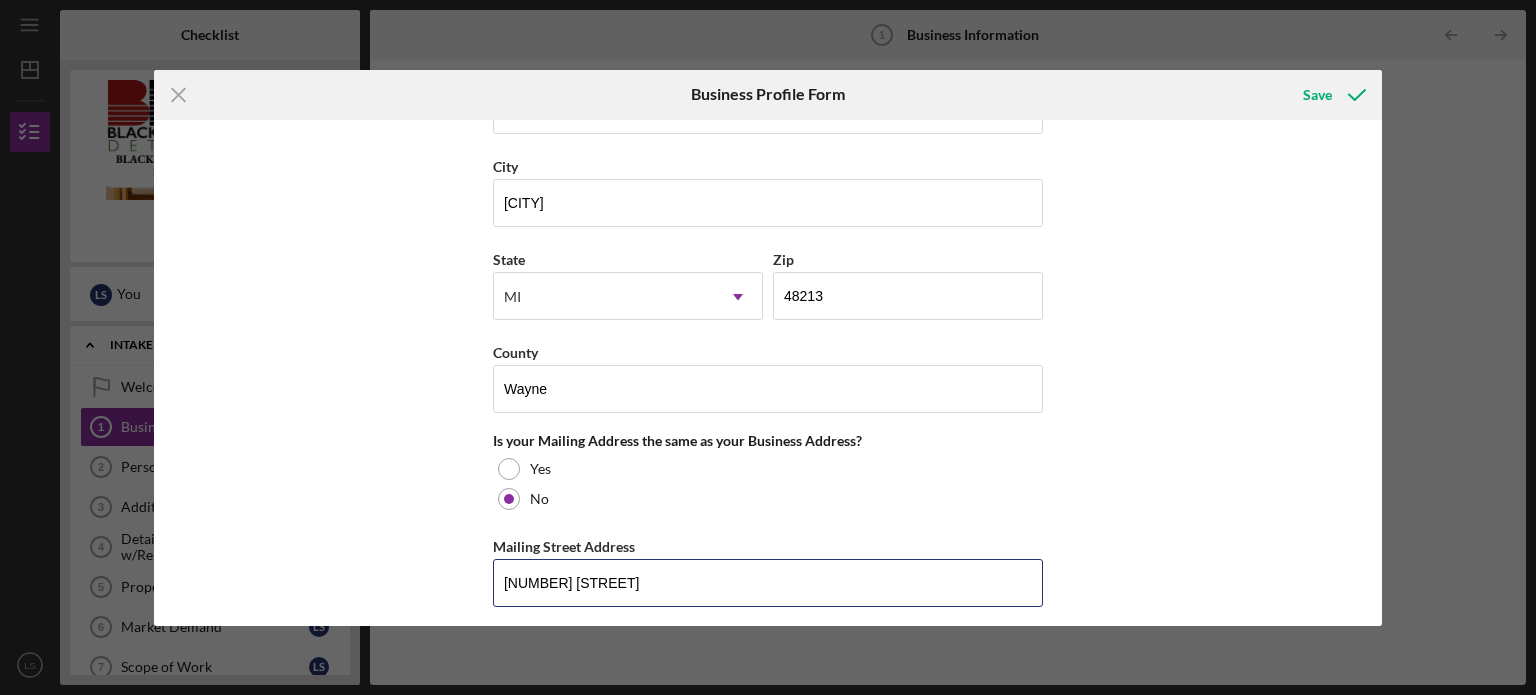 type on "[NUMBER] [STREET]" 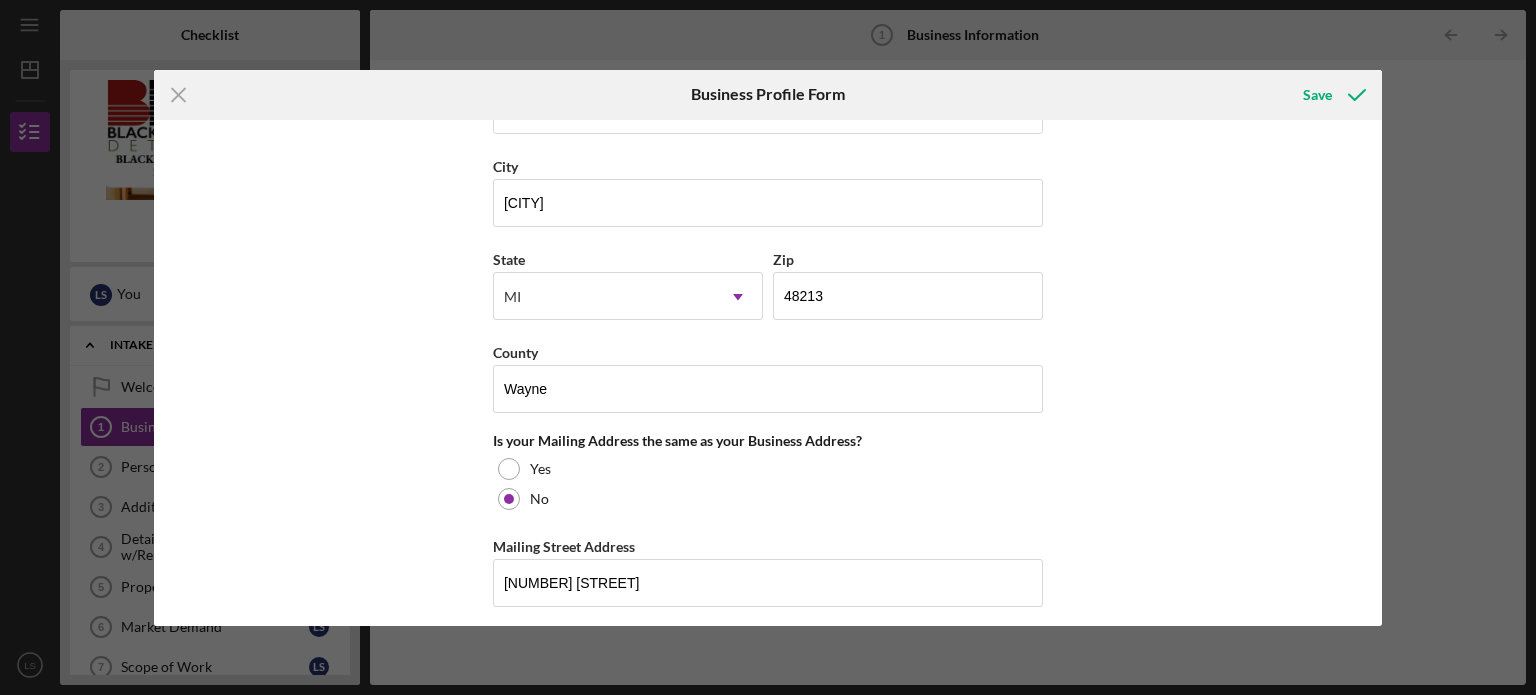 scroll, scrollTop: 1699, scrollLeft: 0, axis: vertical 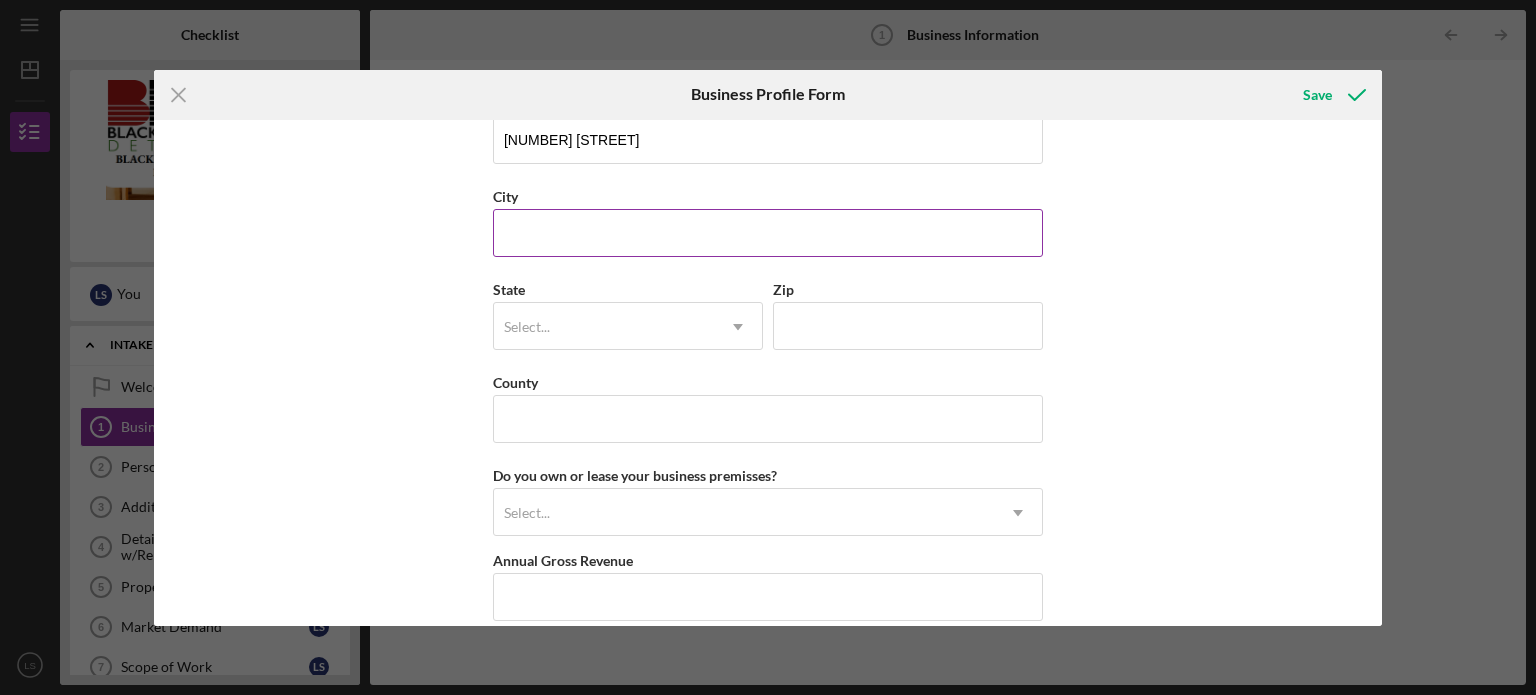 click on "City" at bounding box center (768, 233) 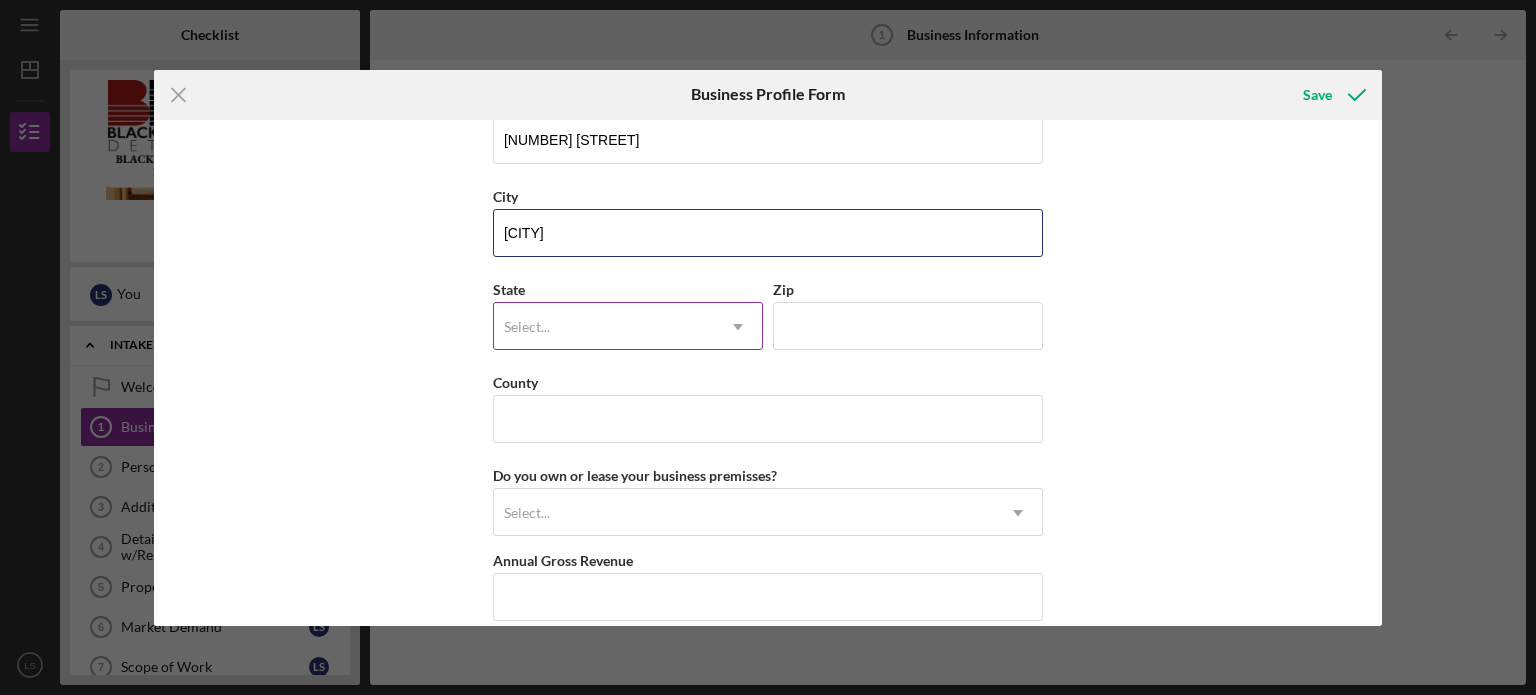 type on "[CITY]" 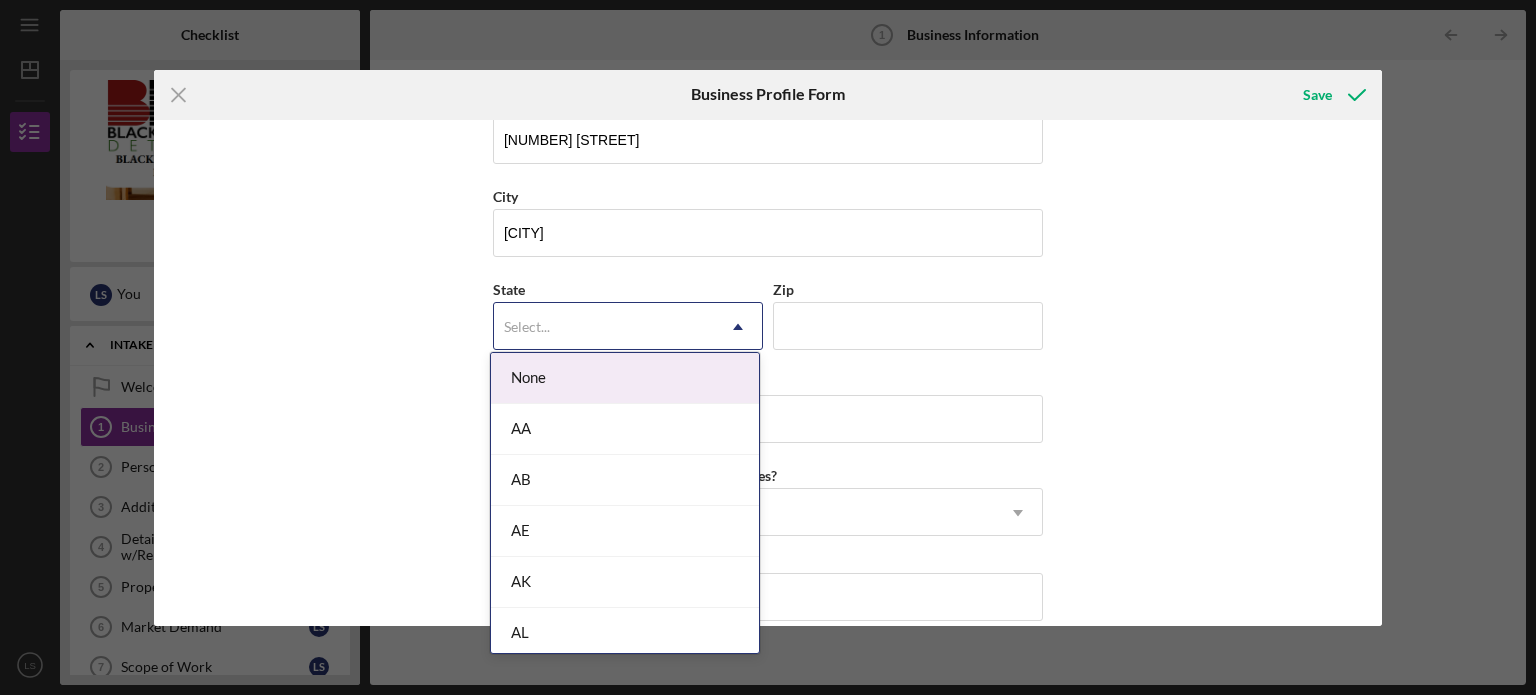 click on "Select..." at bounding box center [527, 327] 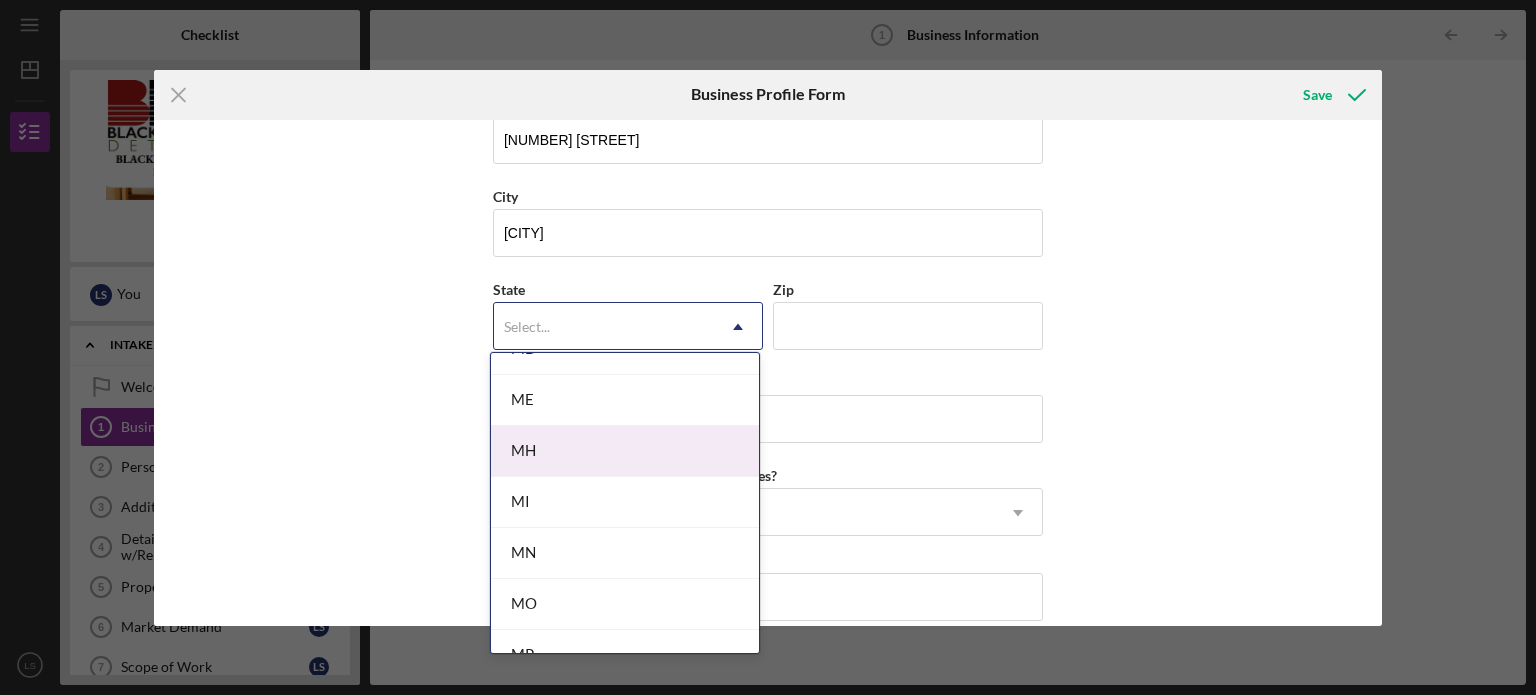 scroll, scrollTop: 1560, scrollLeft: 0, axis: vertical 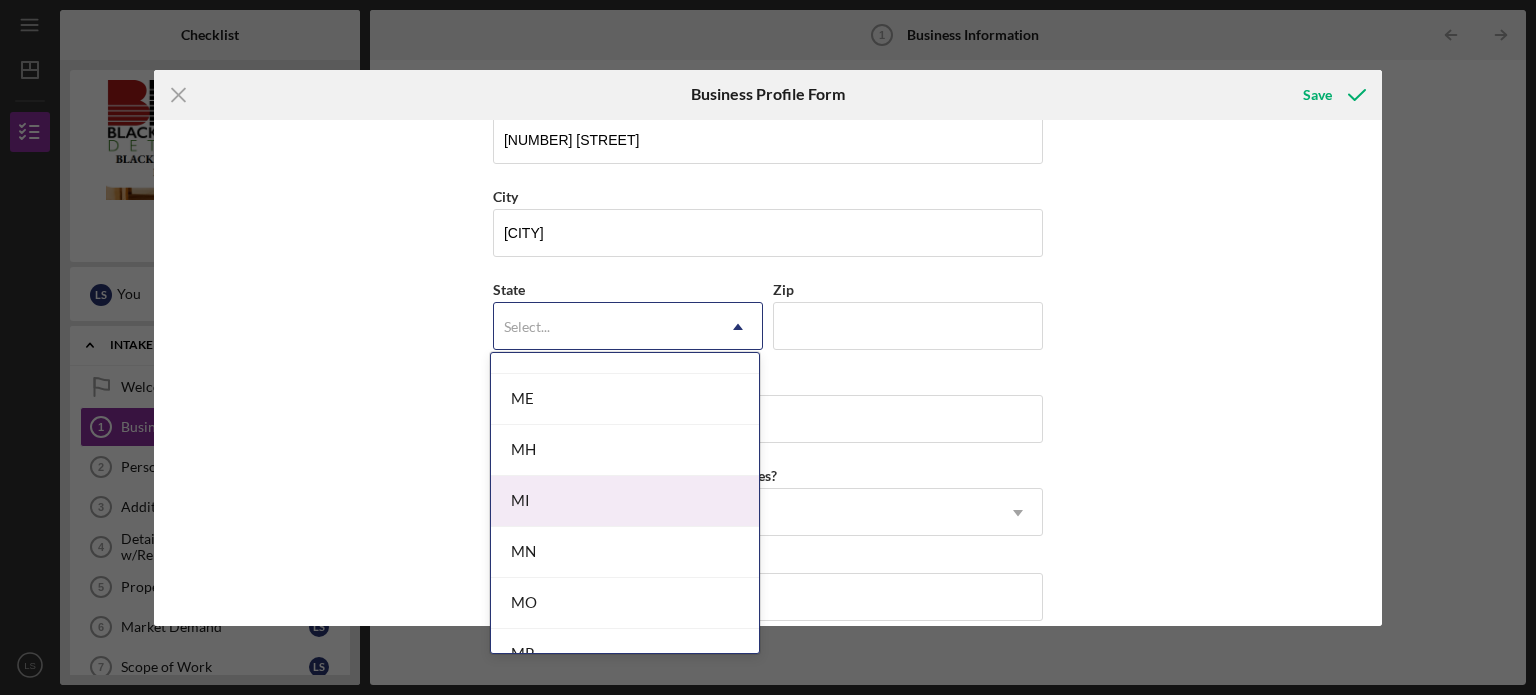 click on "MI" at bounding box center [625, 501] 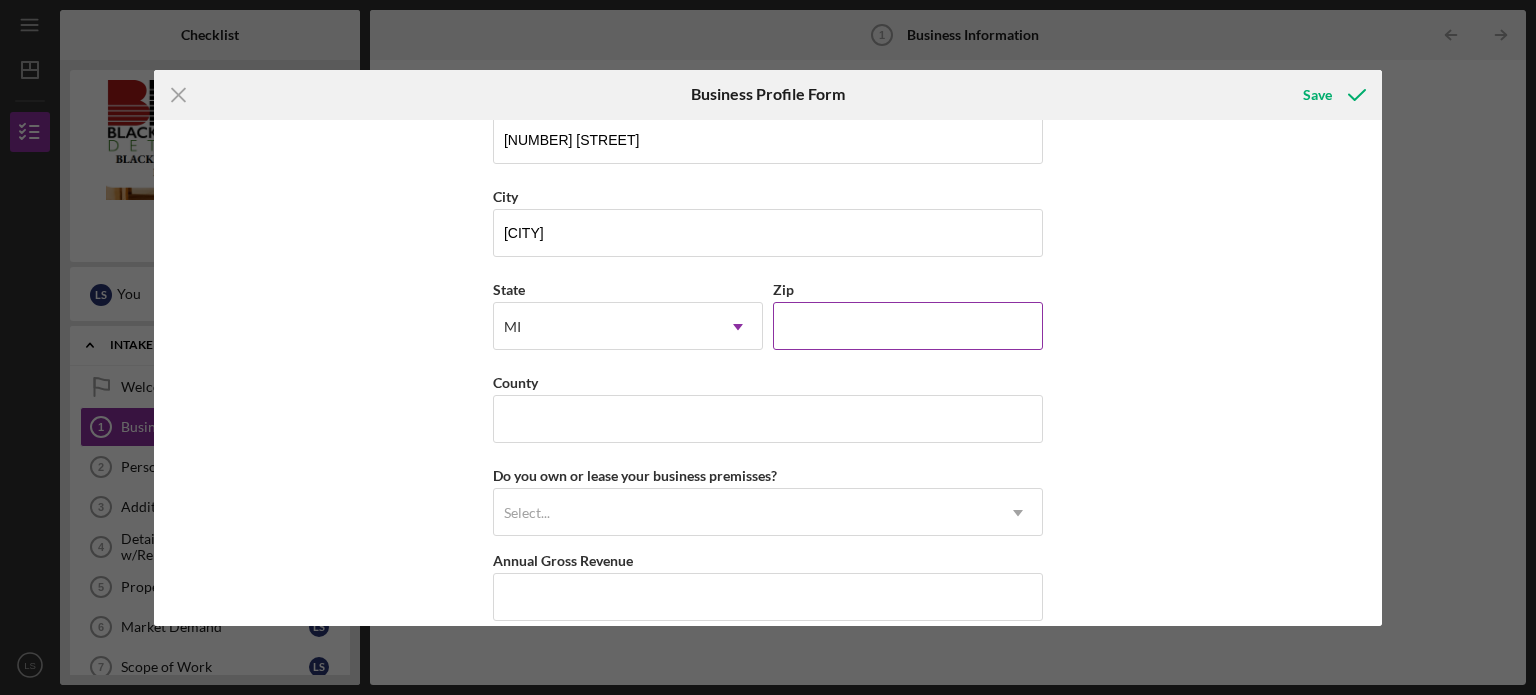 click on "Zip" at bounding box center [908, 326] 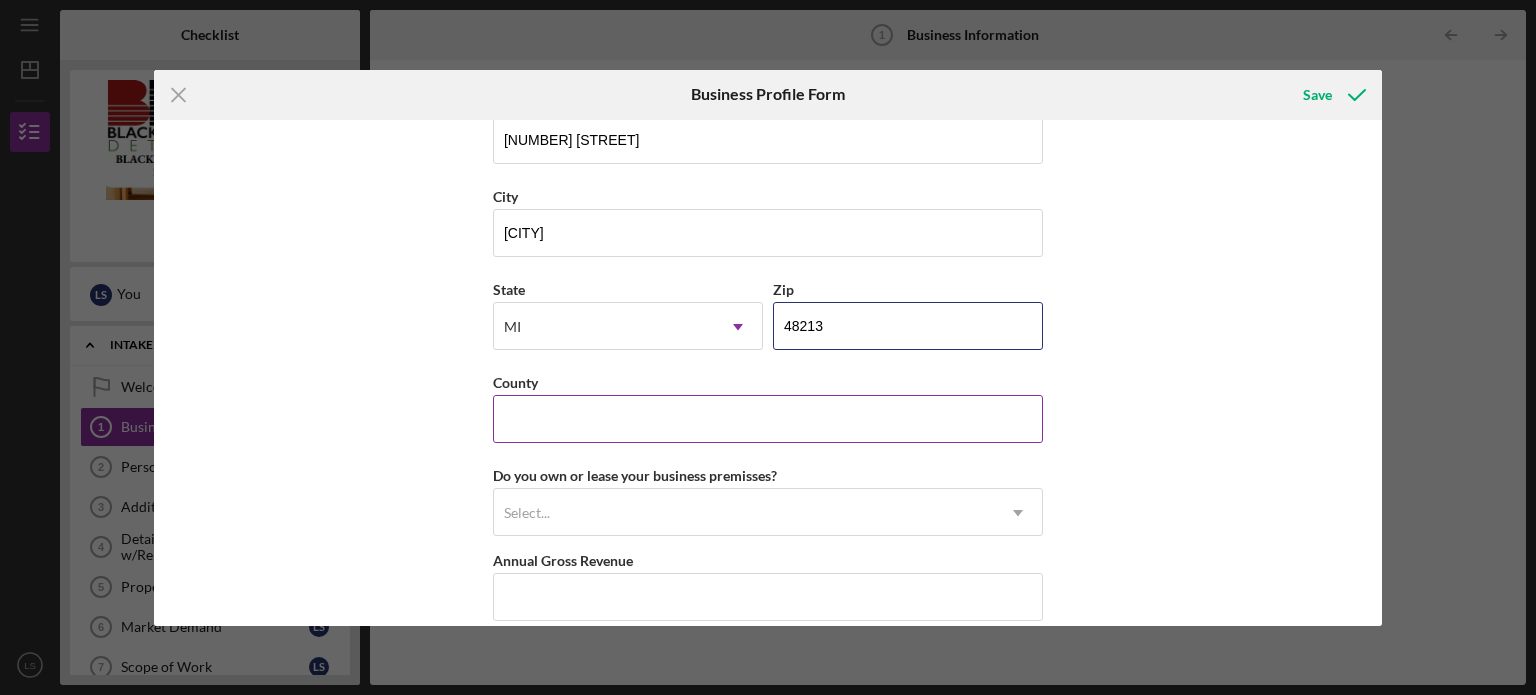 type on "48213" 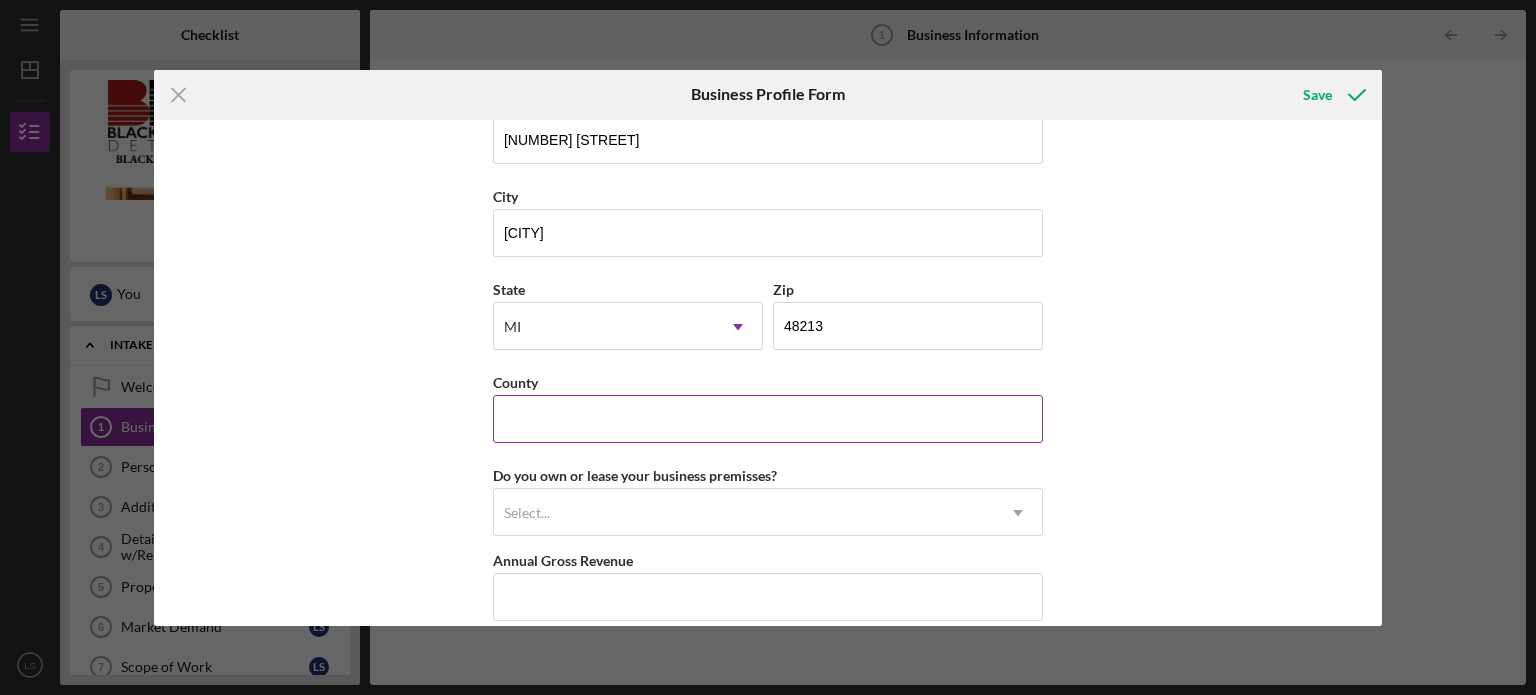 click on "County" at bounding box center (768, 419) 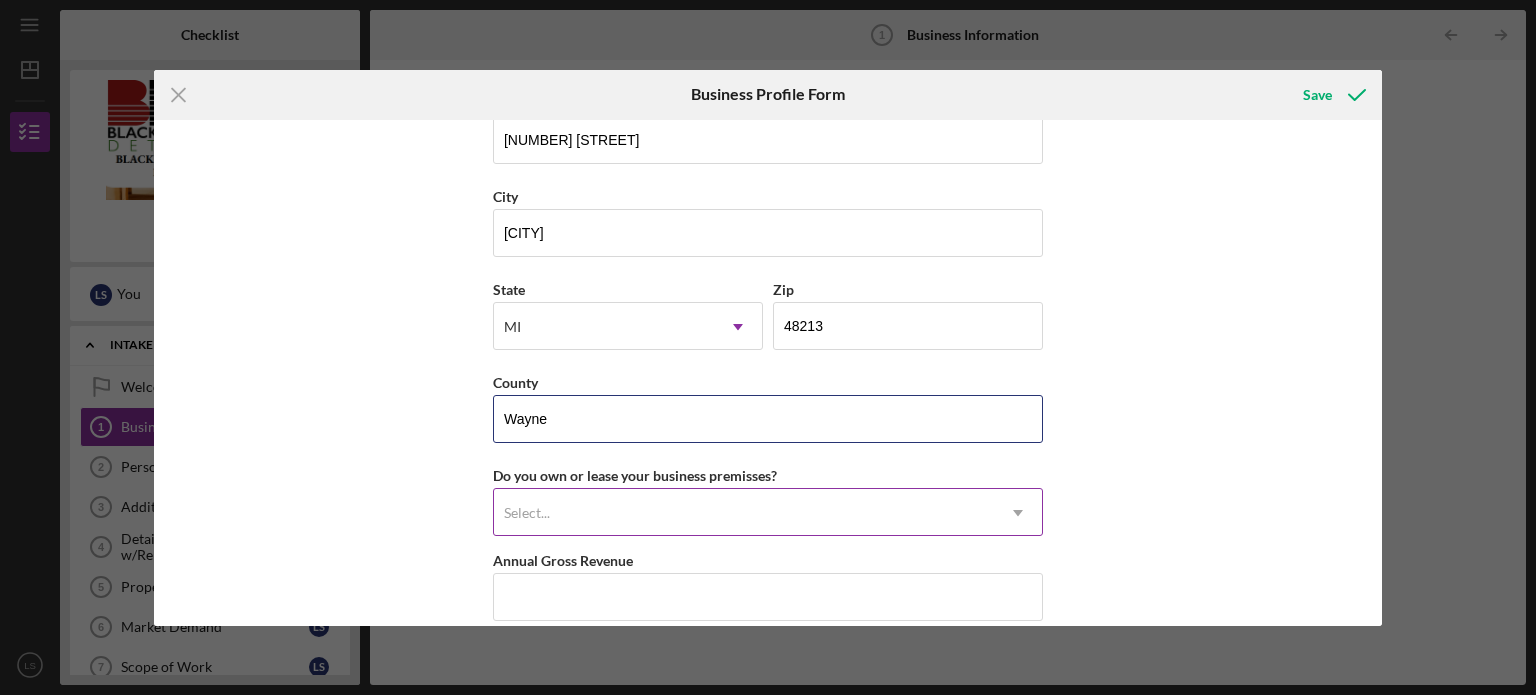 type on "Wayne" 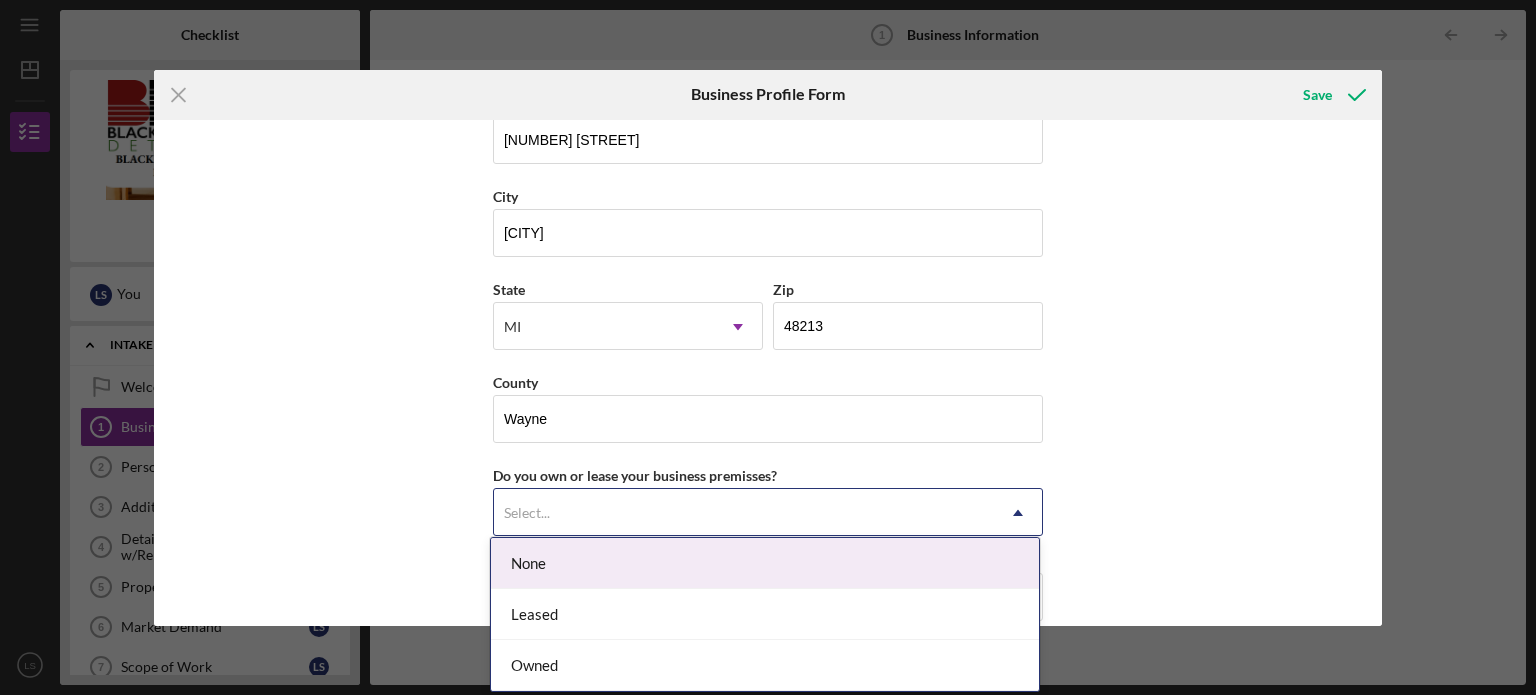 click on "Icon/Dropdown Arrow" 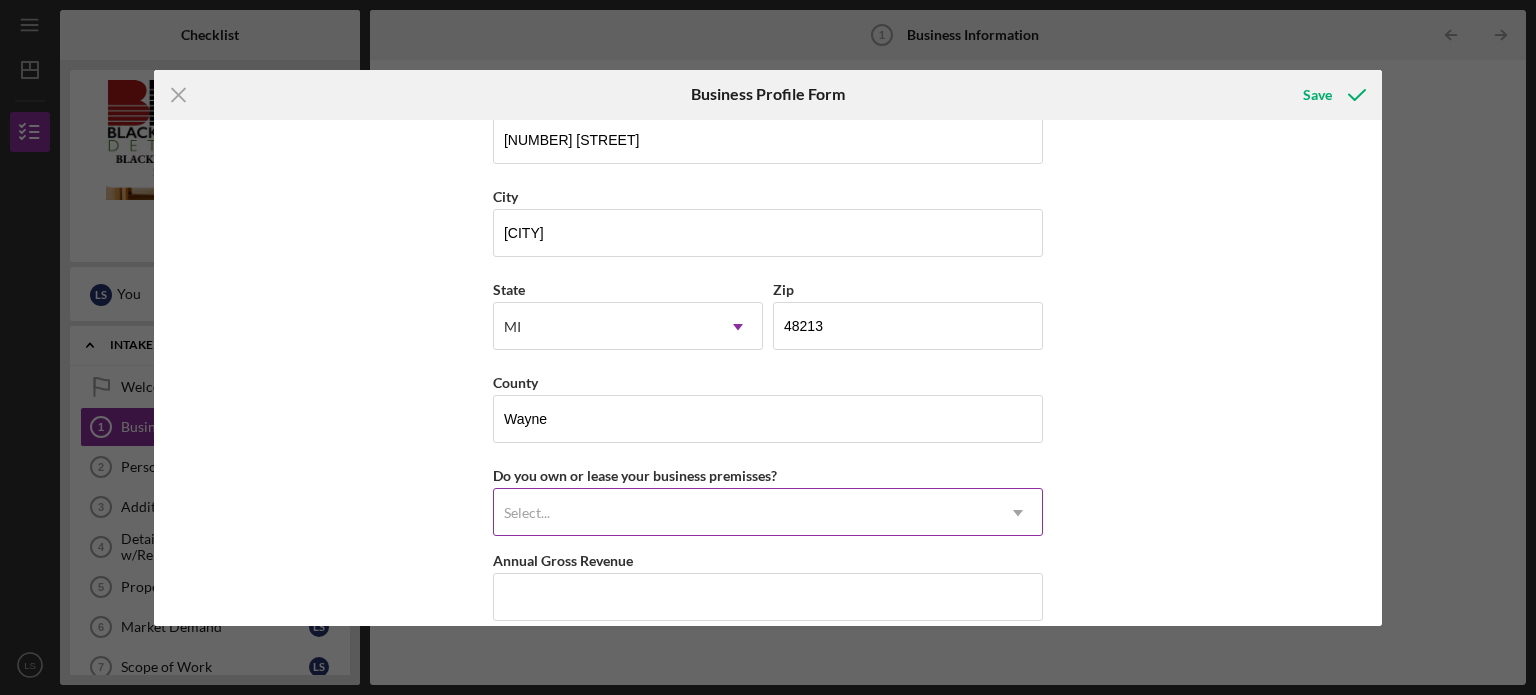 click on "Icon/Dropdown Arrow" 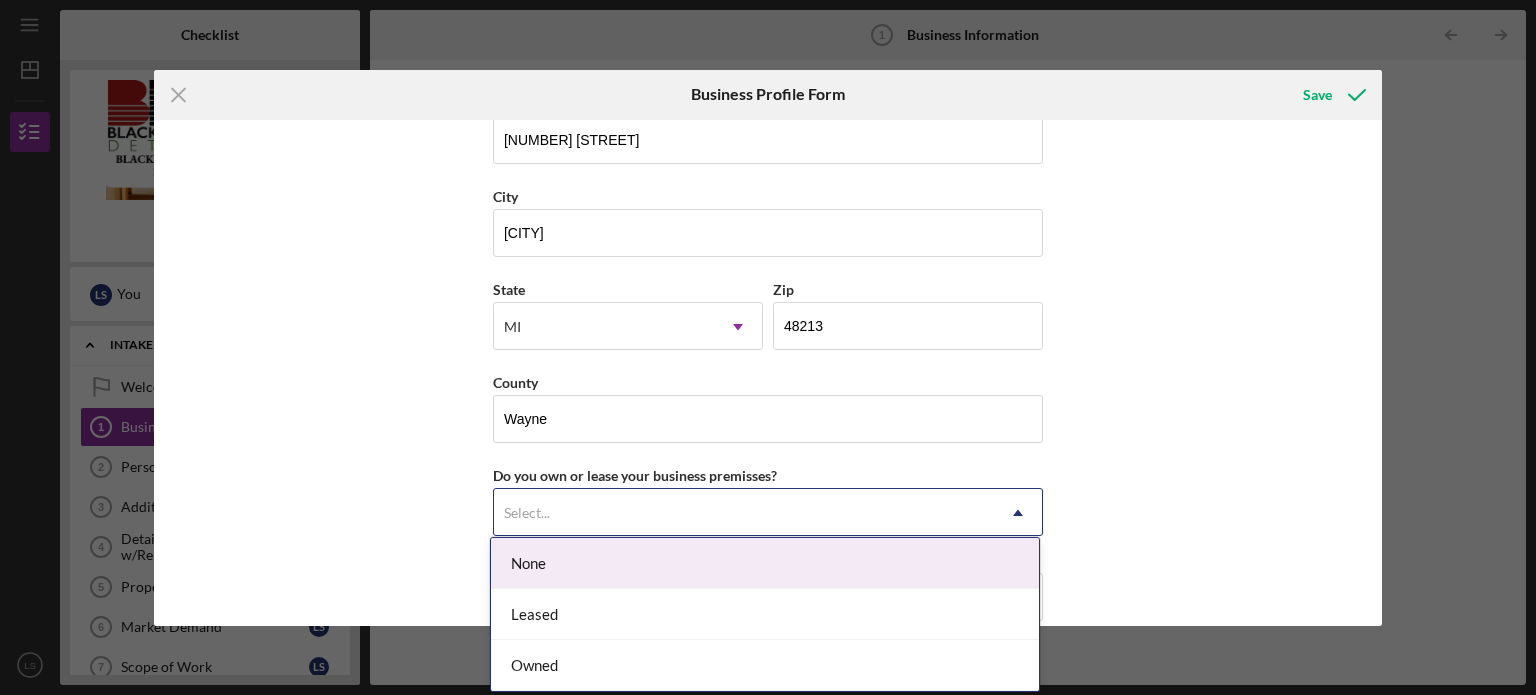 click on "Icon/Dropdown Arrow" 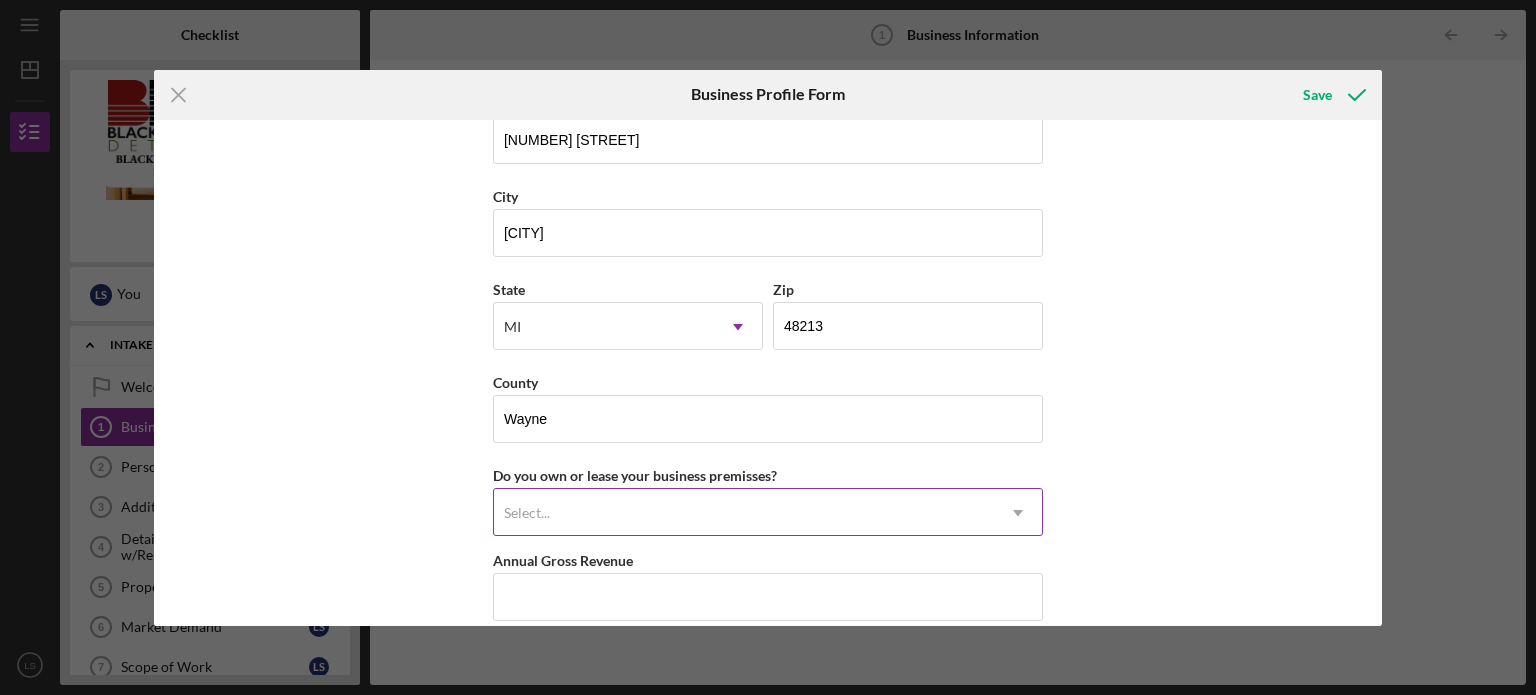 click on "Icon/Dropdown Arrow" 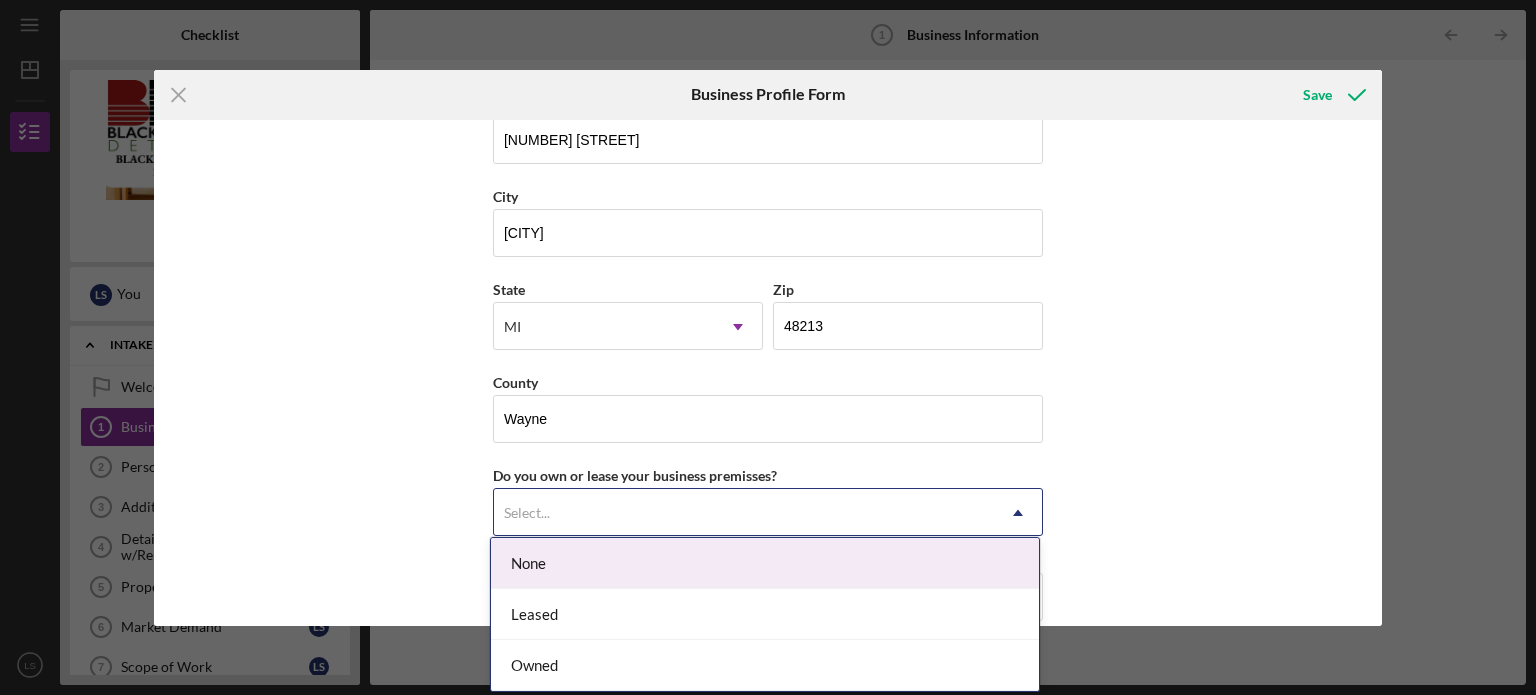 click on "Icon/Dropdown Arrow" 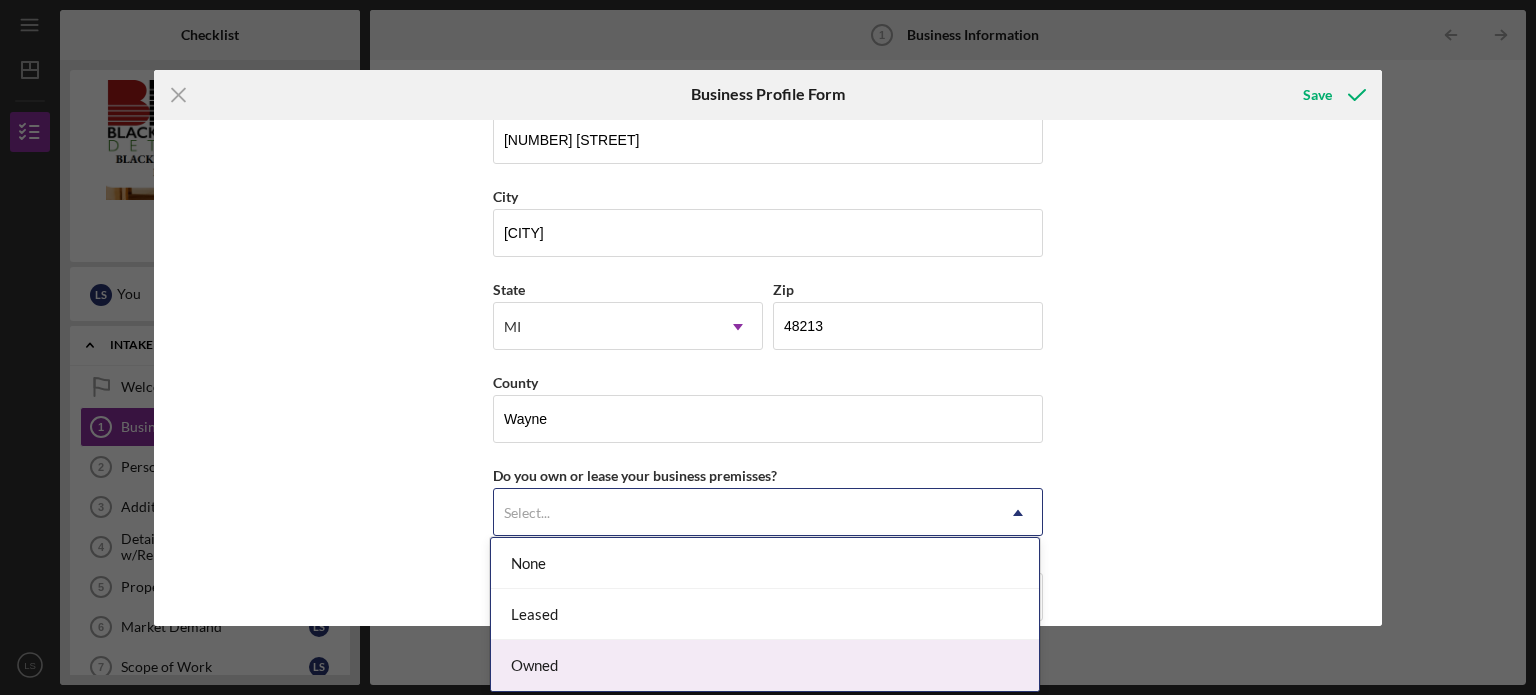 click on "Owned" at bounding box center (765, 665) 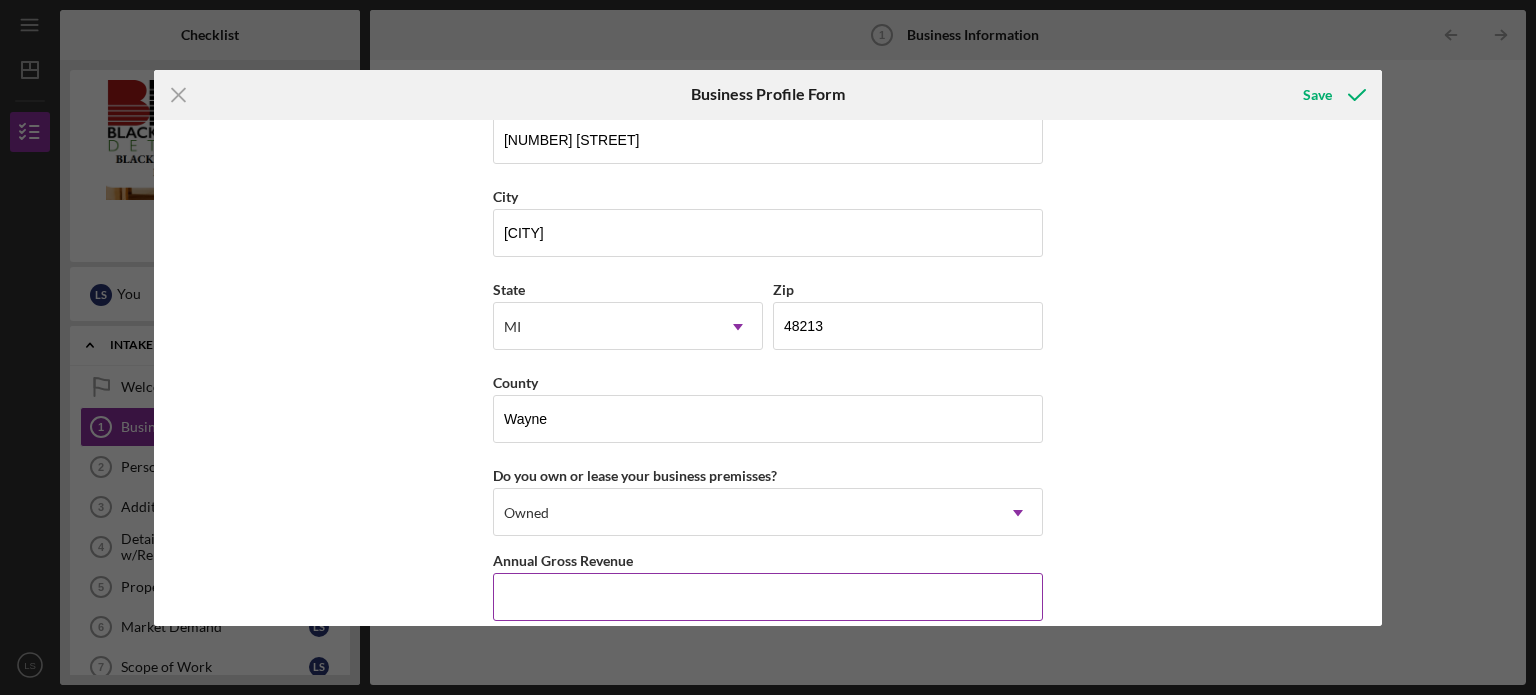 click on "Annual Gross Revenue" at bounding box center [768, 597] 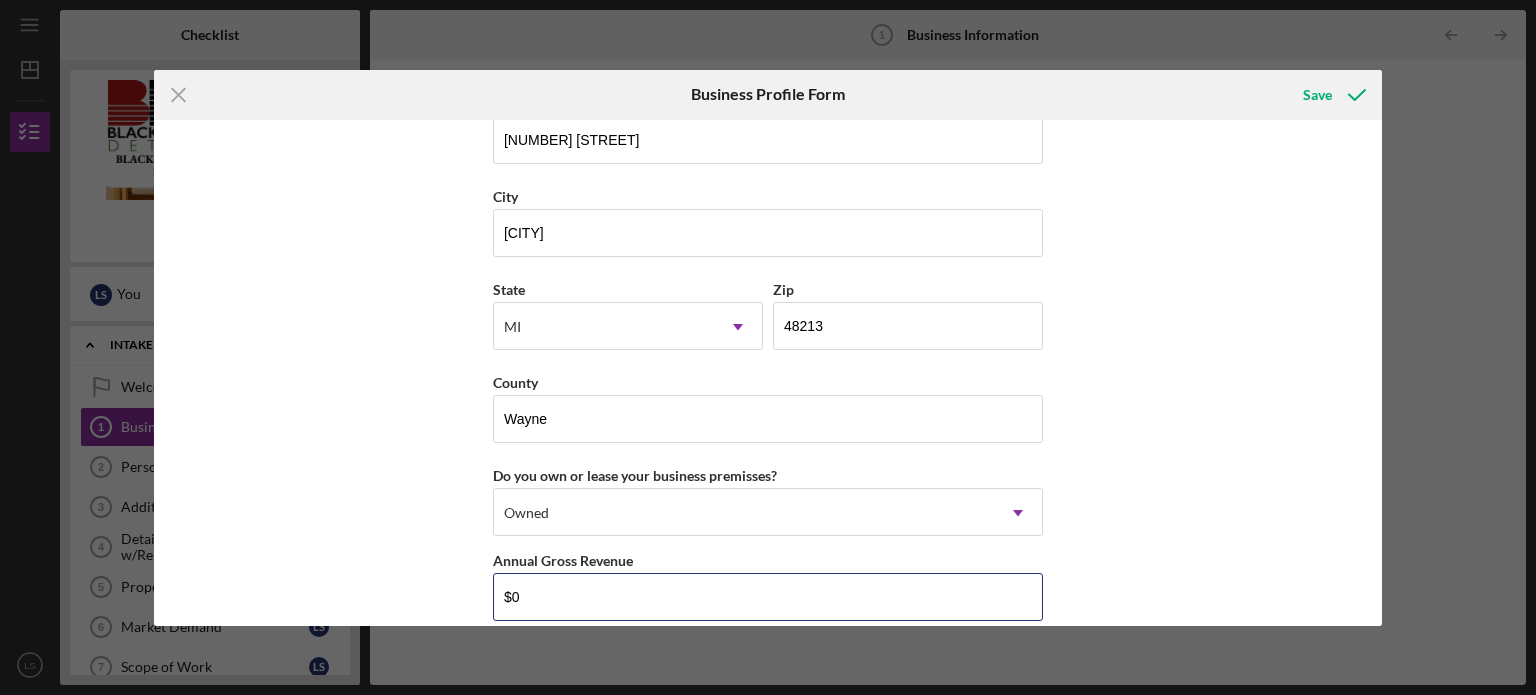 type on "$0" 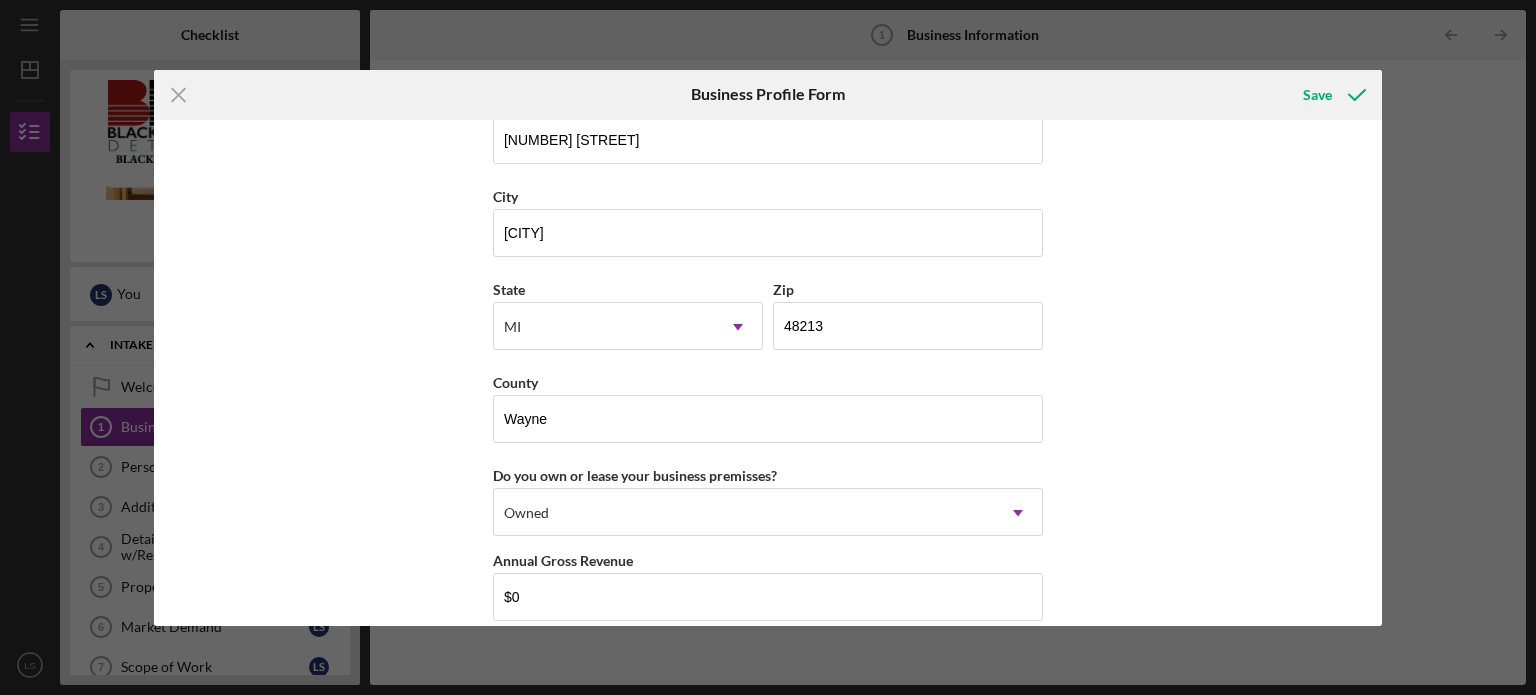 scroll, scrollTop: 1903, scrollLeft: 0, axis: vertical 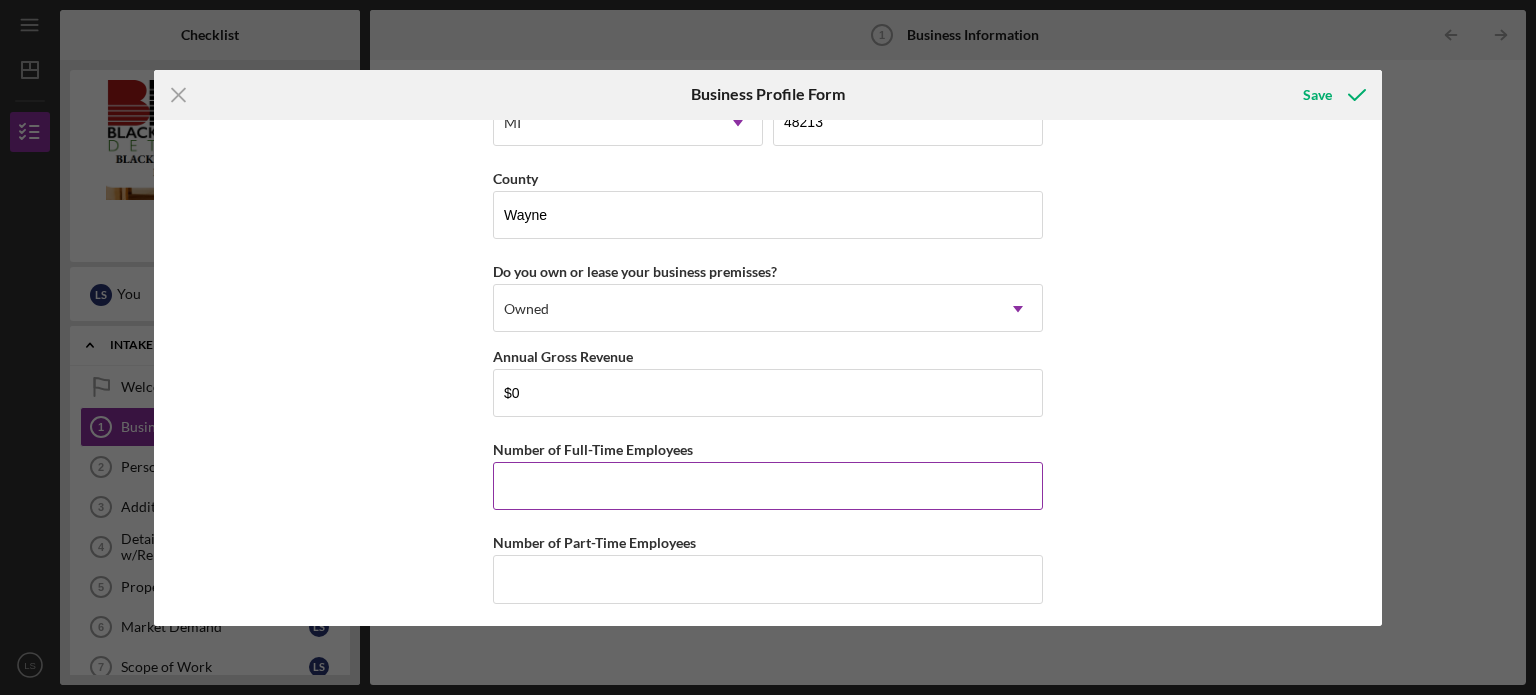 click on "Number of Full-Time Employees" at bounding box center (768, 486) 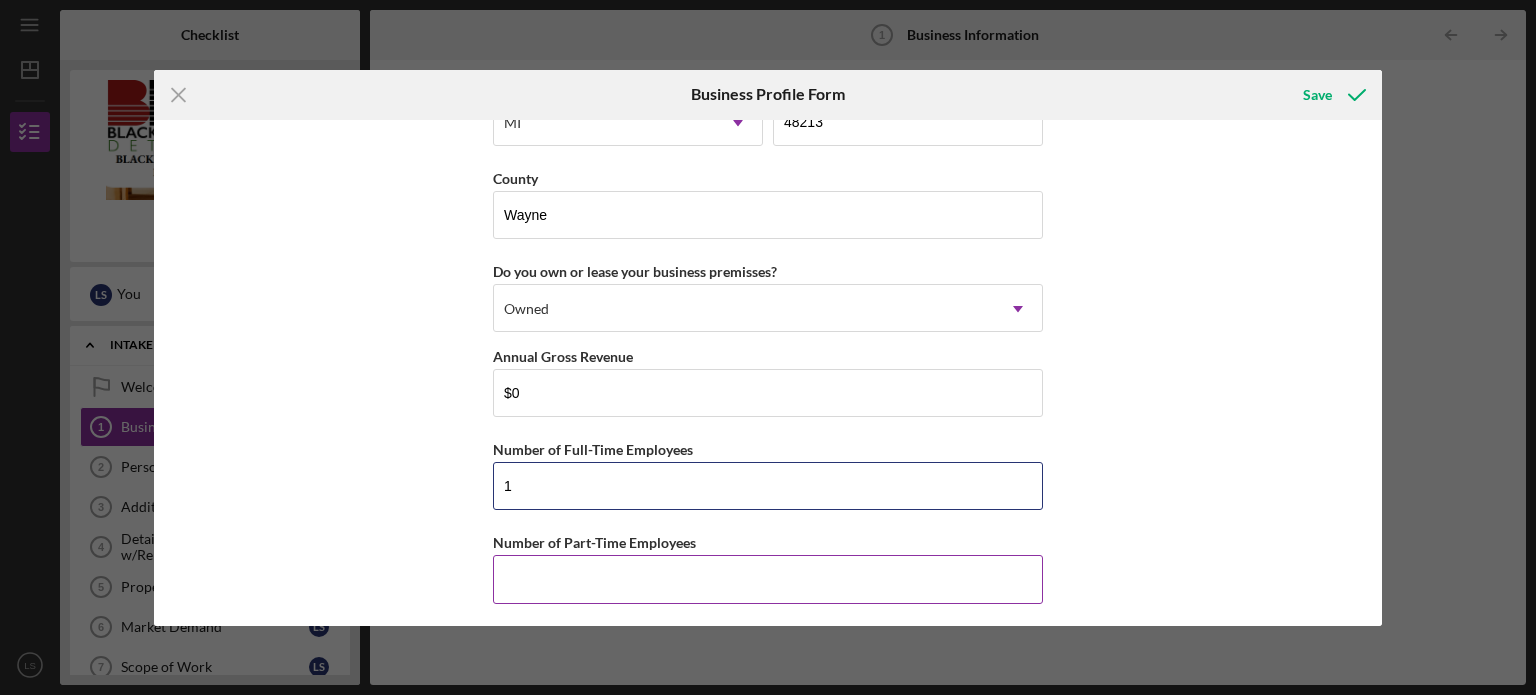 type on "1" 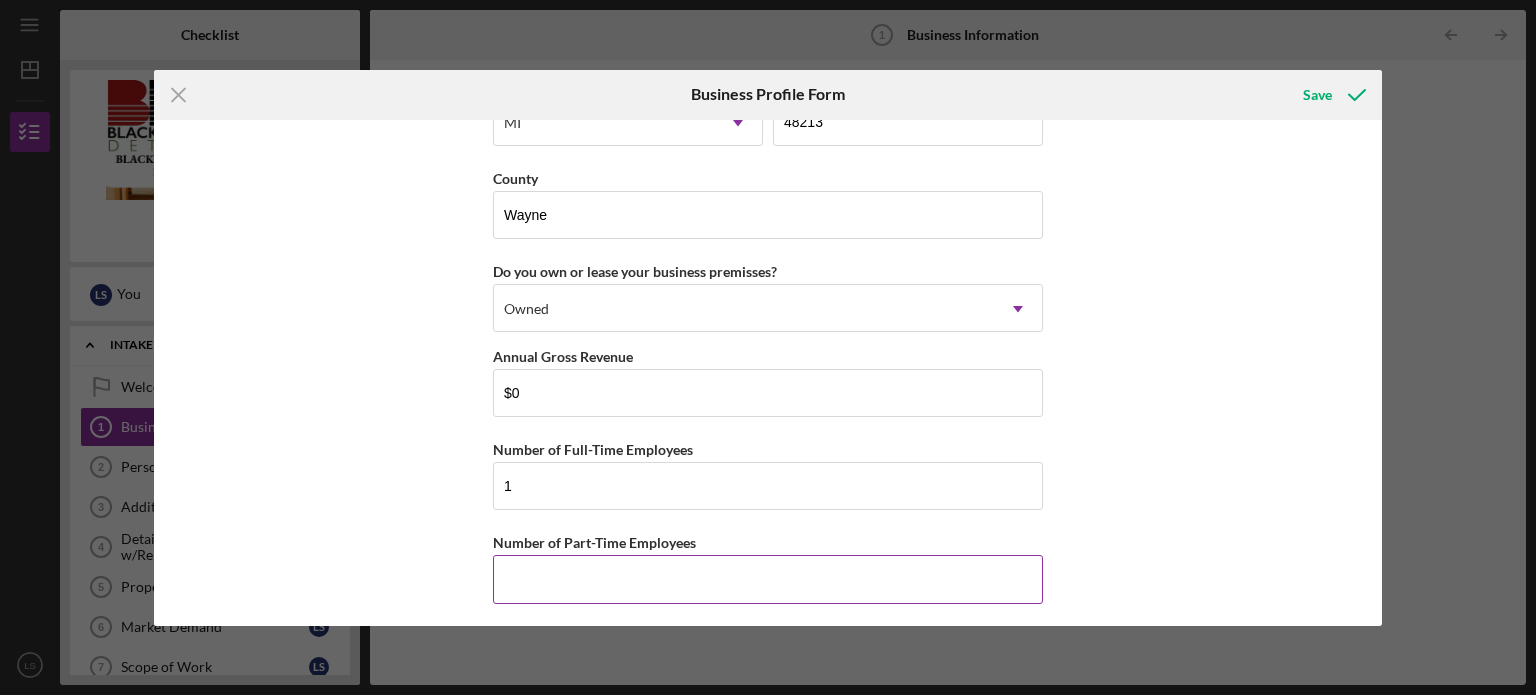 click on "Number of Part-Time Employees" at bounding box center [768, 579] 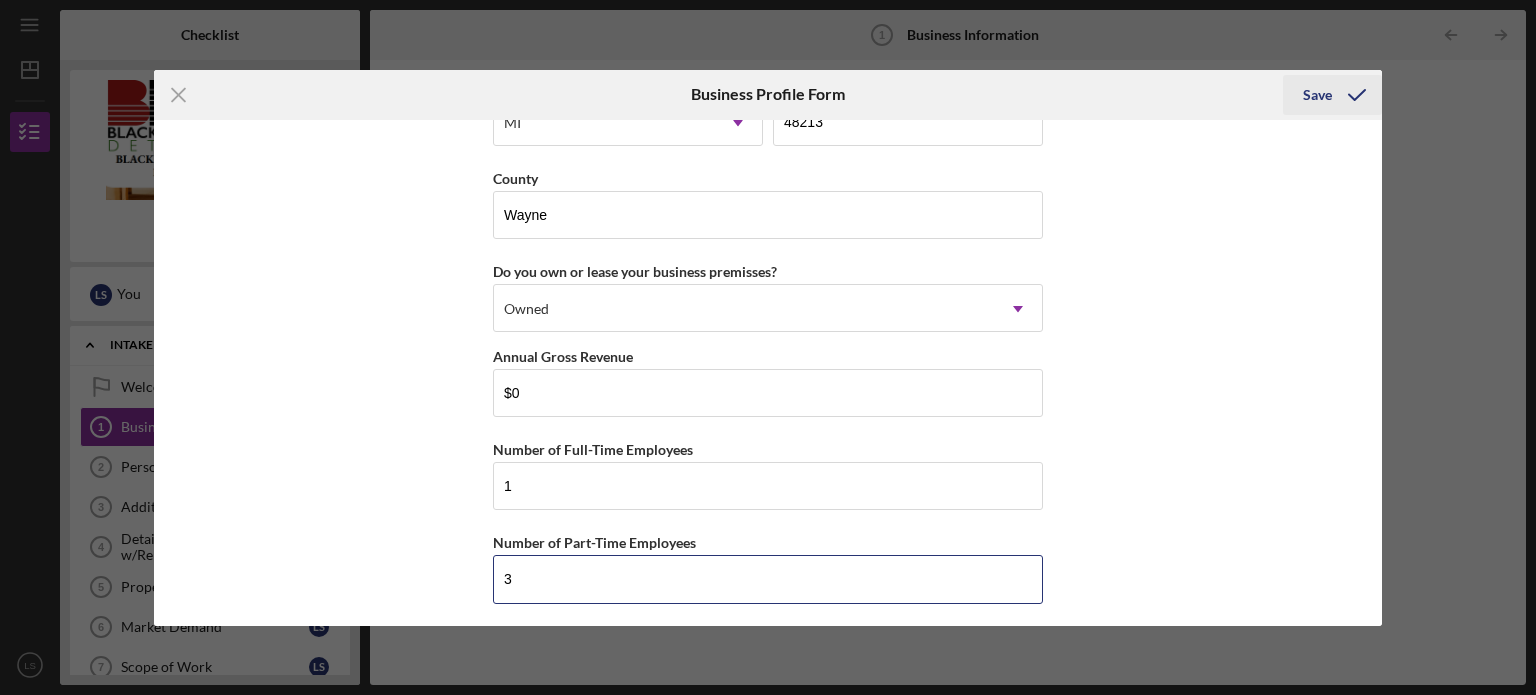 type on "3" 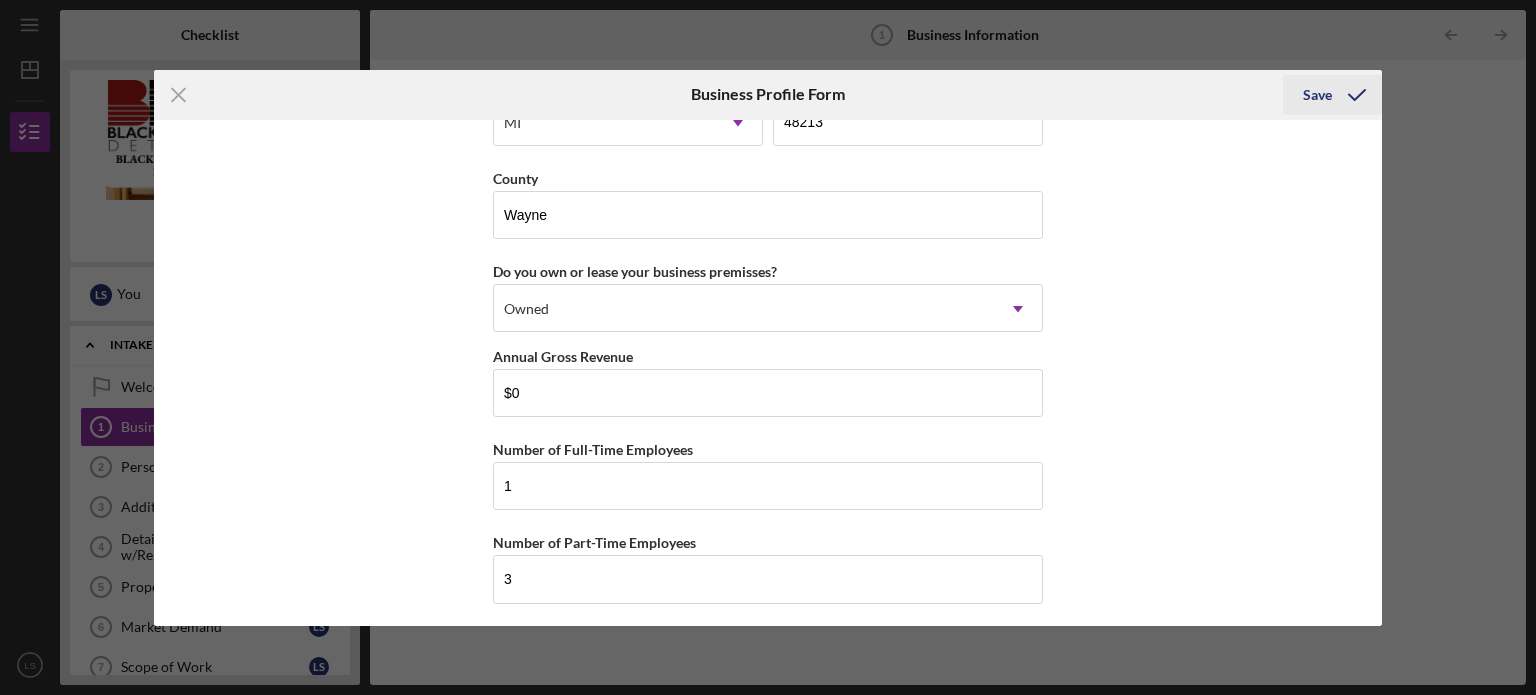 click on "Save" at bounding box center [1317, 95] 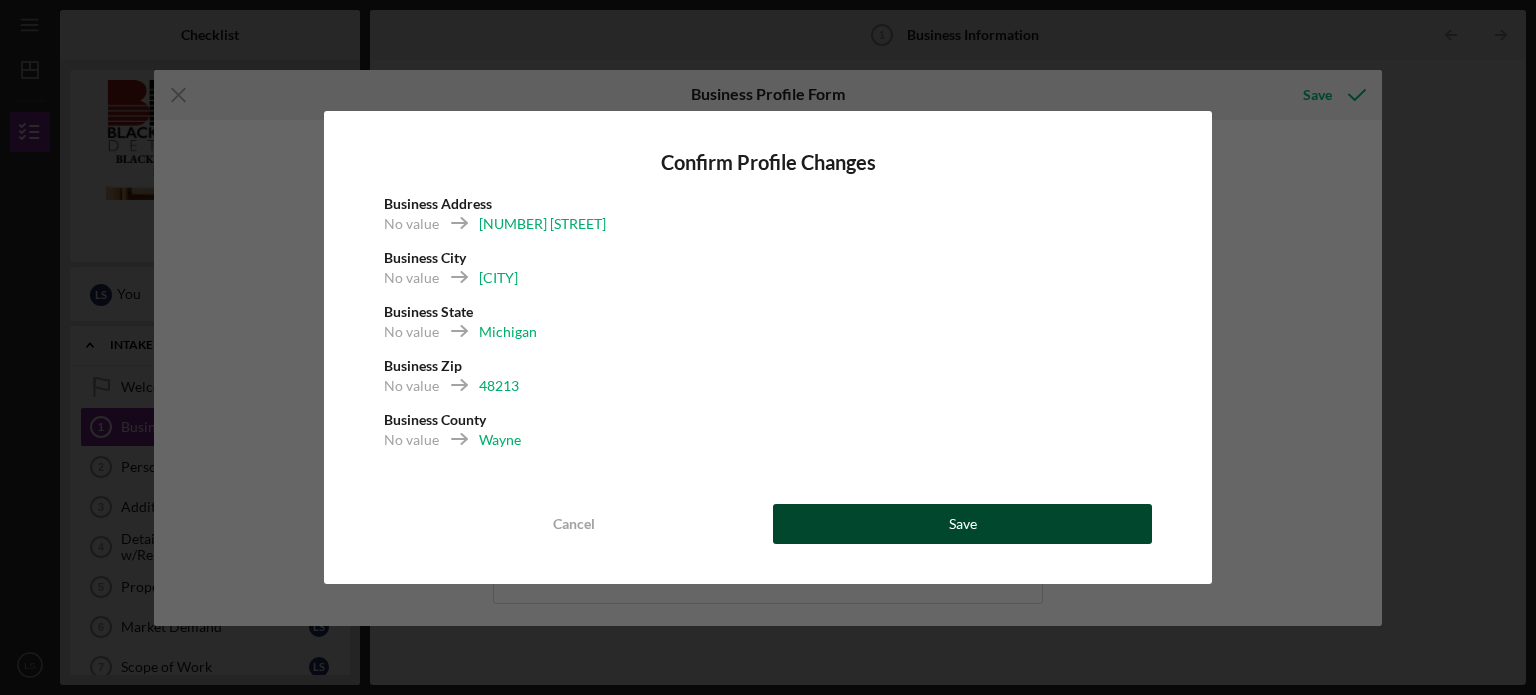 click on "Save" at bounding box center [962, 524] 